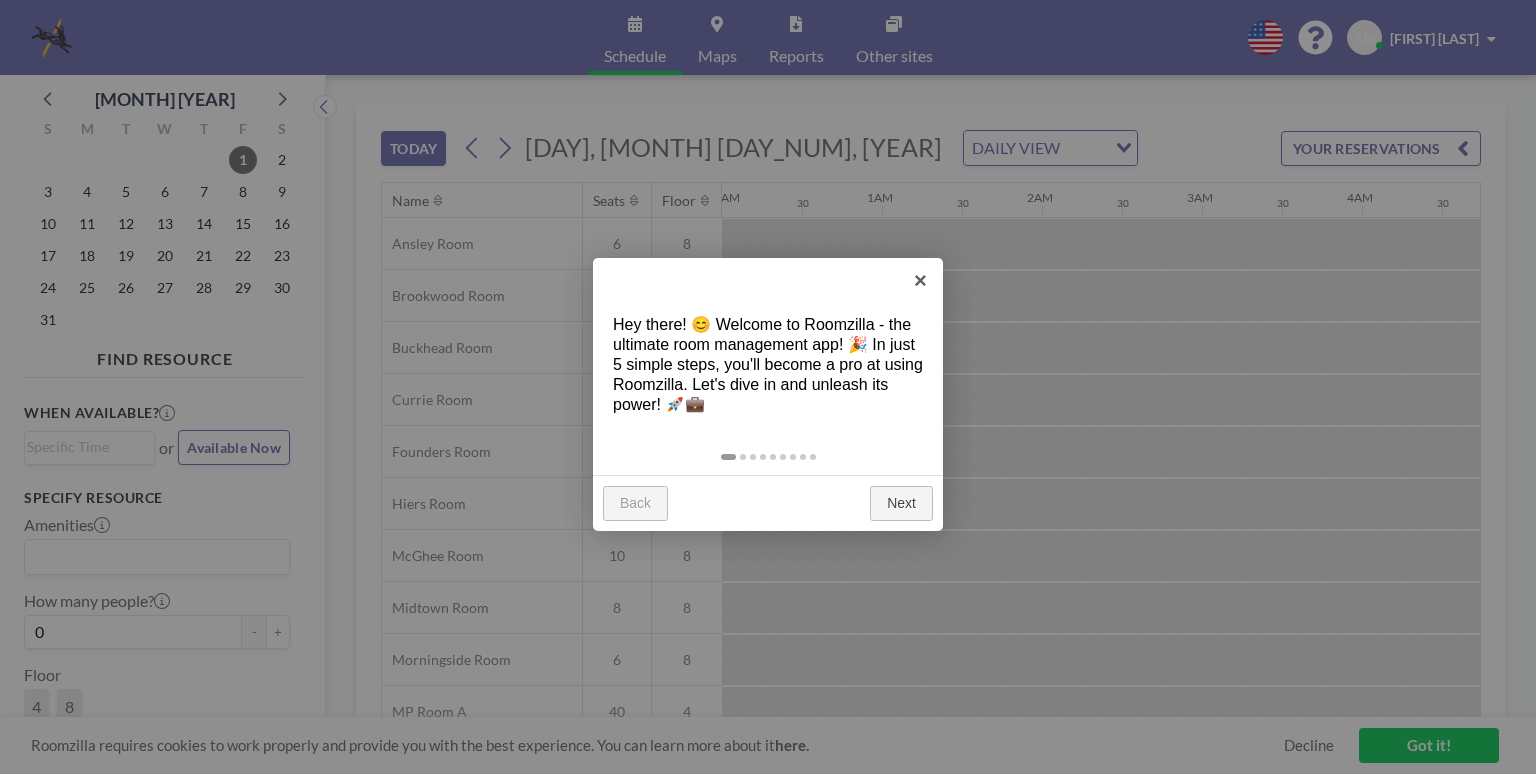 scroll, scrollTop: 0, scrollLeft: 0, axis: both 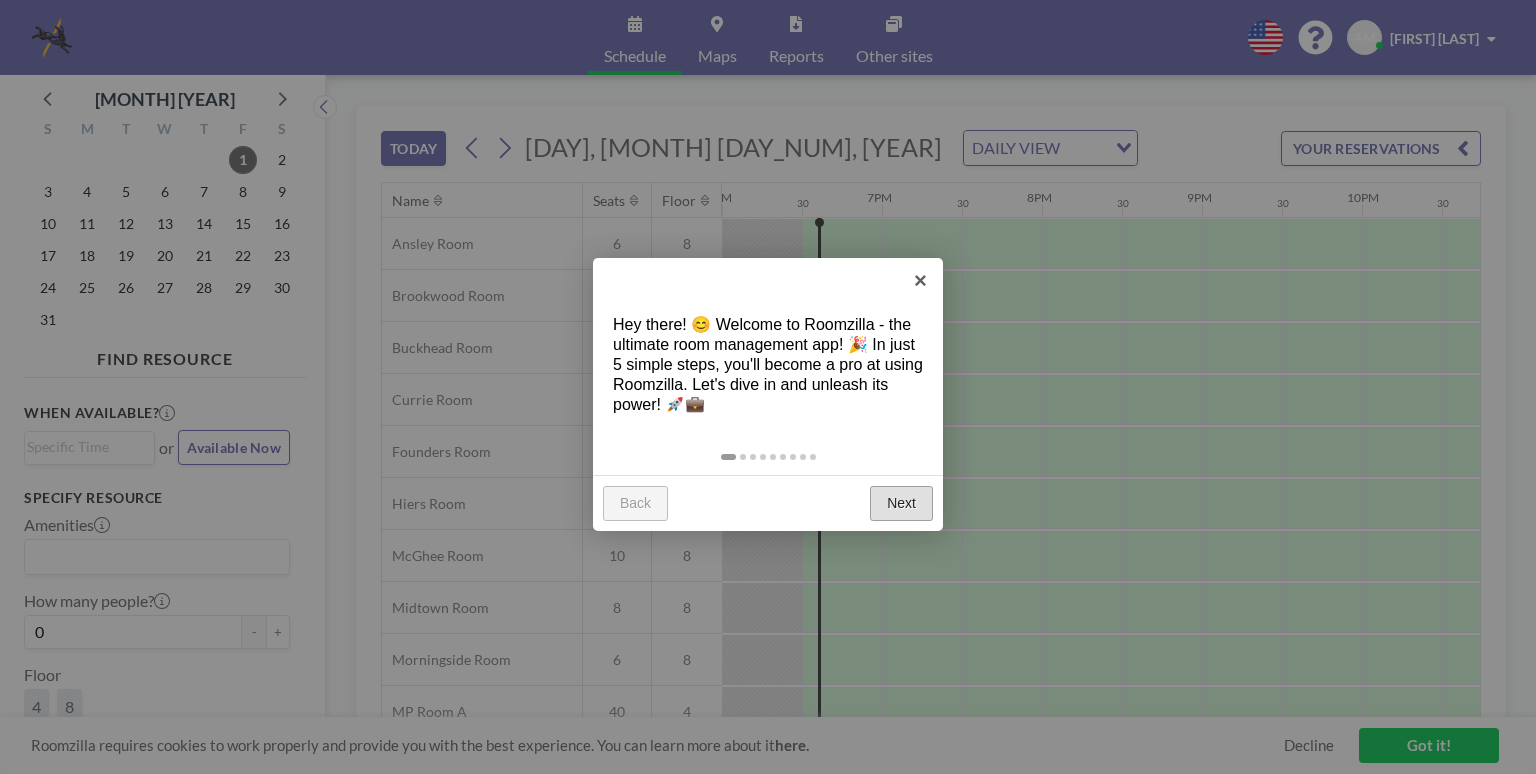 click on "Next" at bounding box center [901, 504] 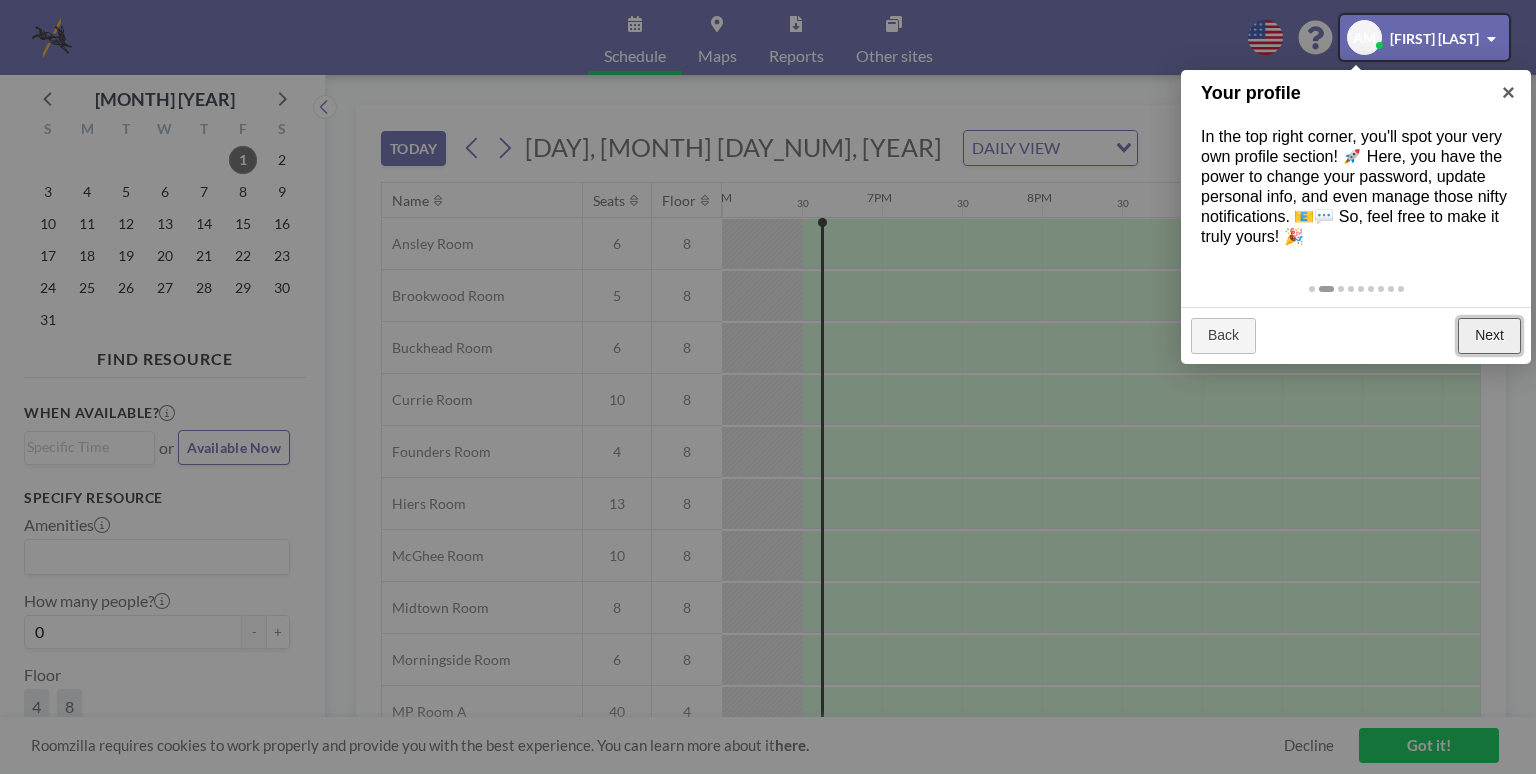 click on "Next" at bounding box center [1489, 336] 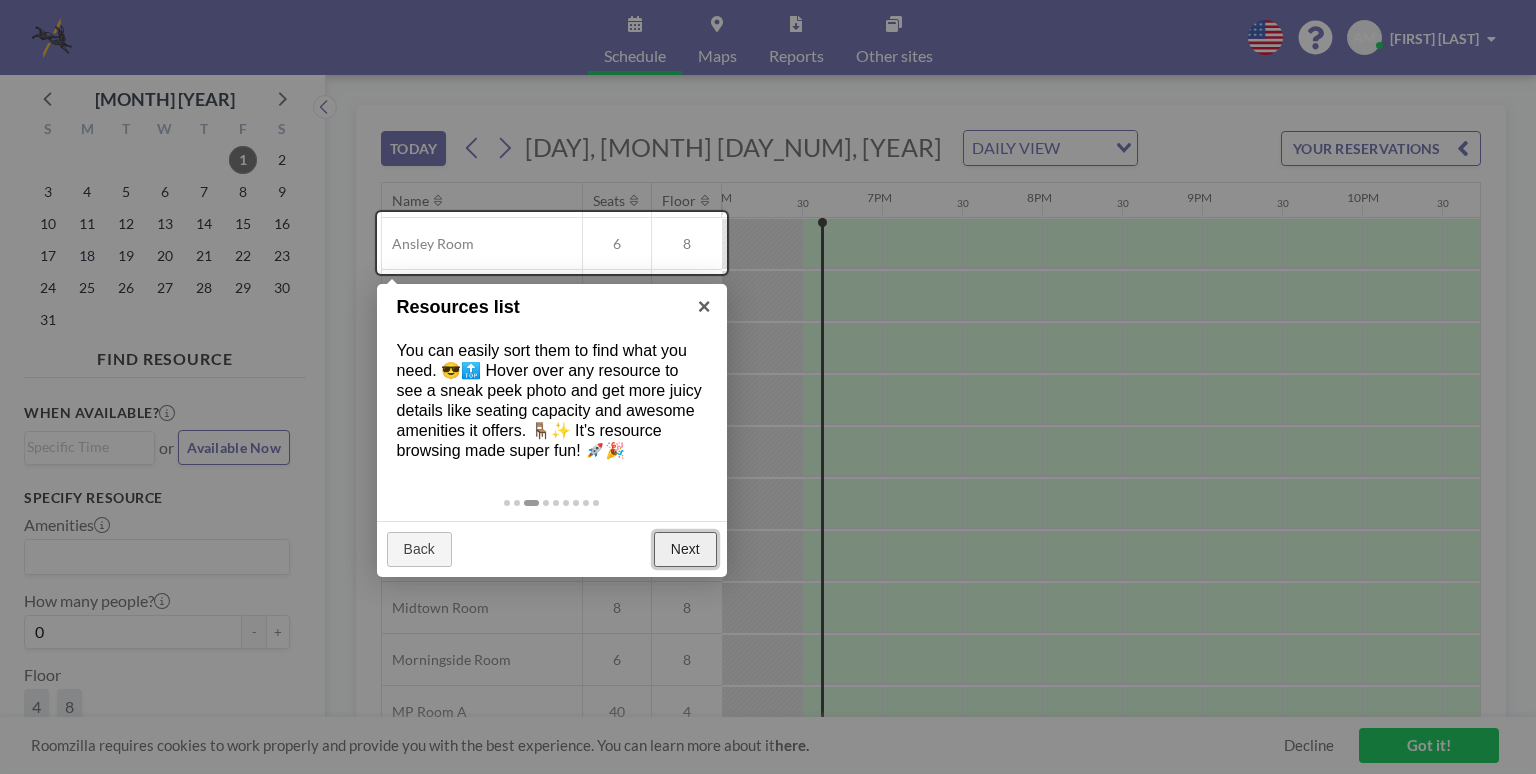 click on "Next" at bounding box center [685, 550] 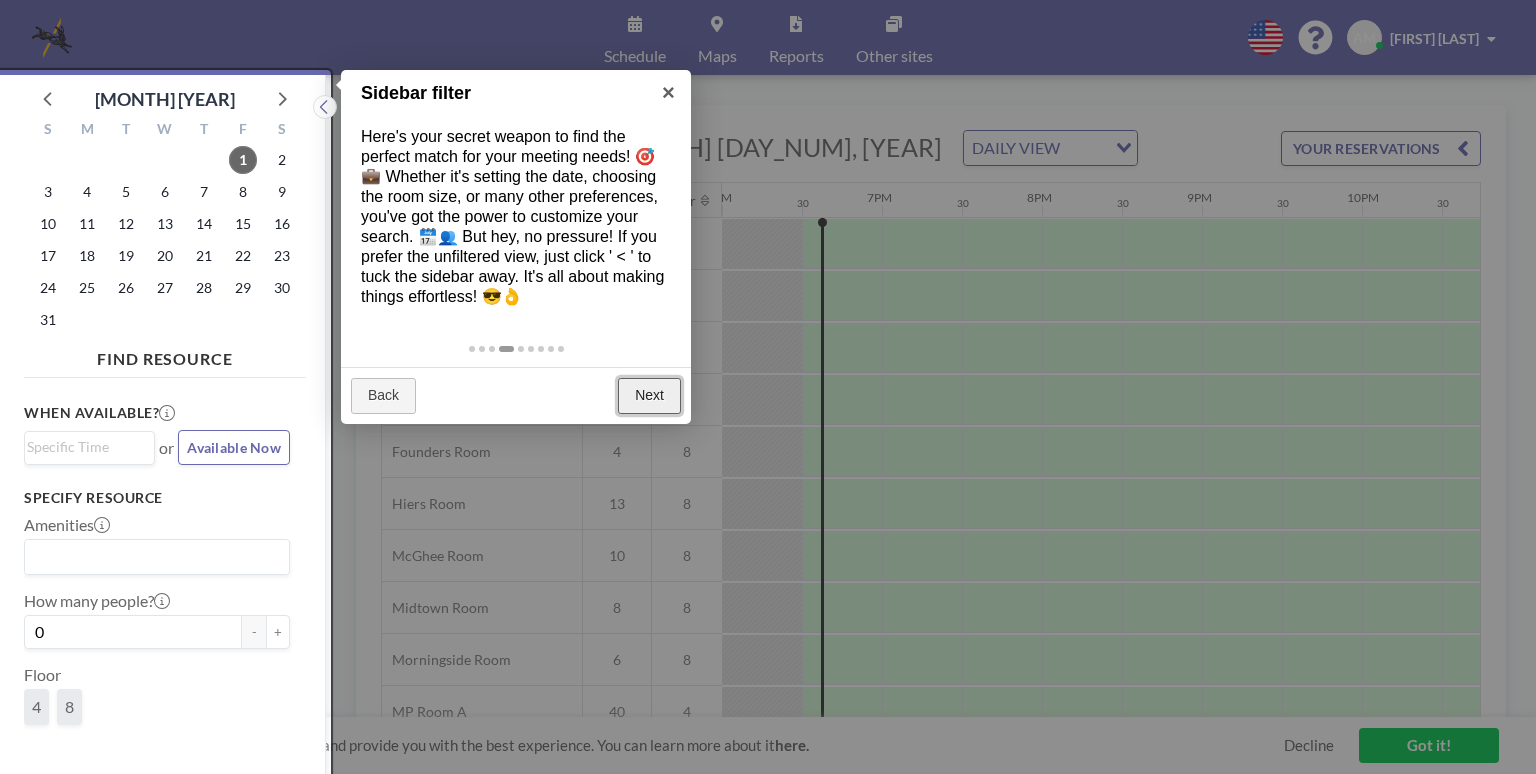 scroll, scrollTop: 4, scrollLeft: 0, axis: vertical 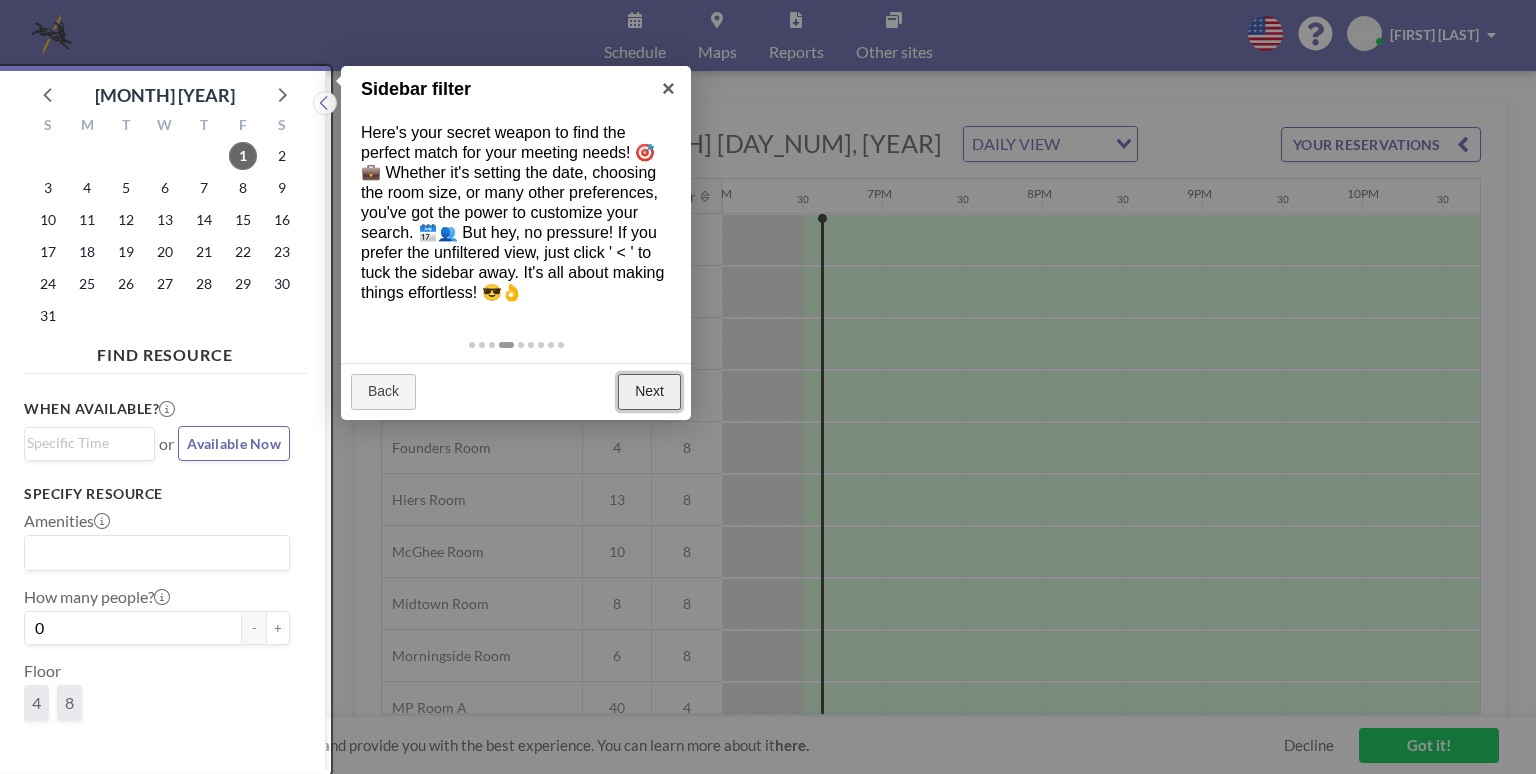 click on "Next" at bounding box center (649, 392) 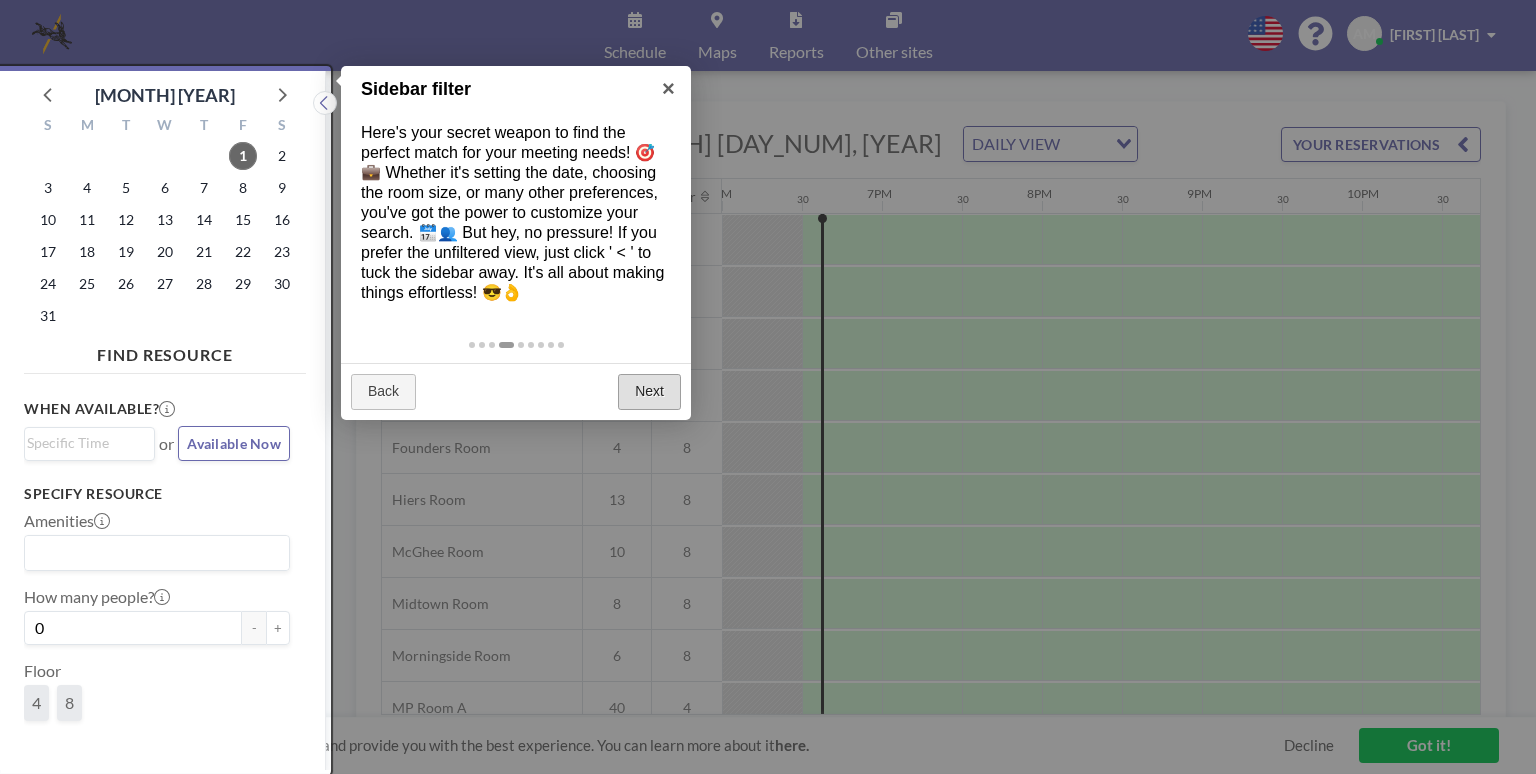 scroll, scrollTop: 0, scrollLeft: 0, axis: both 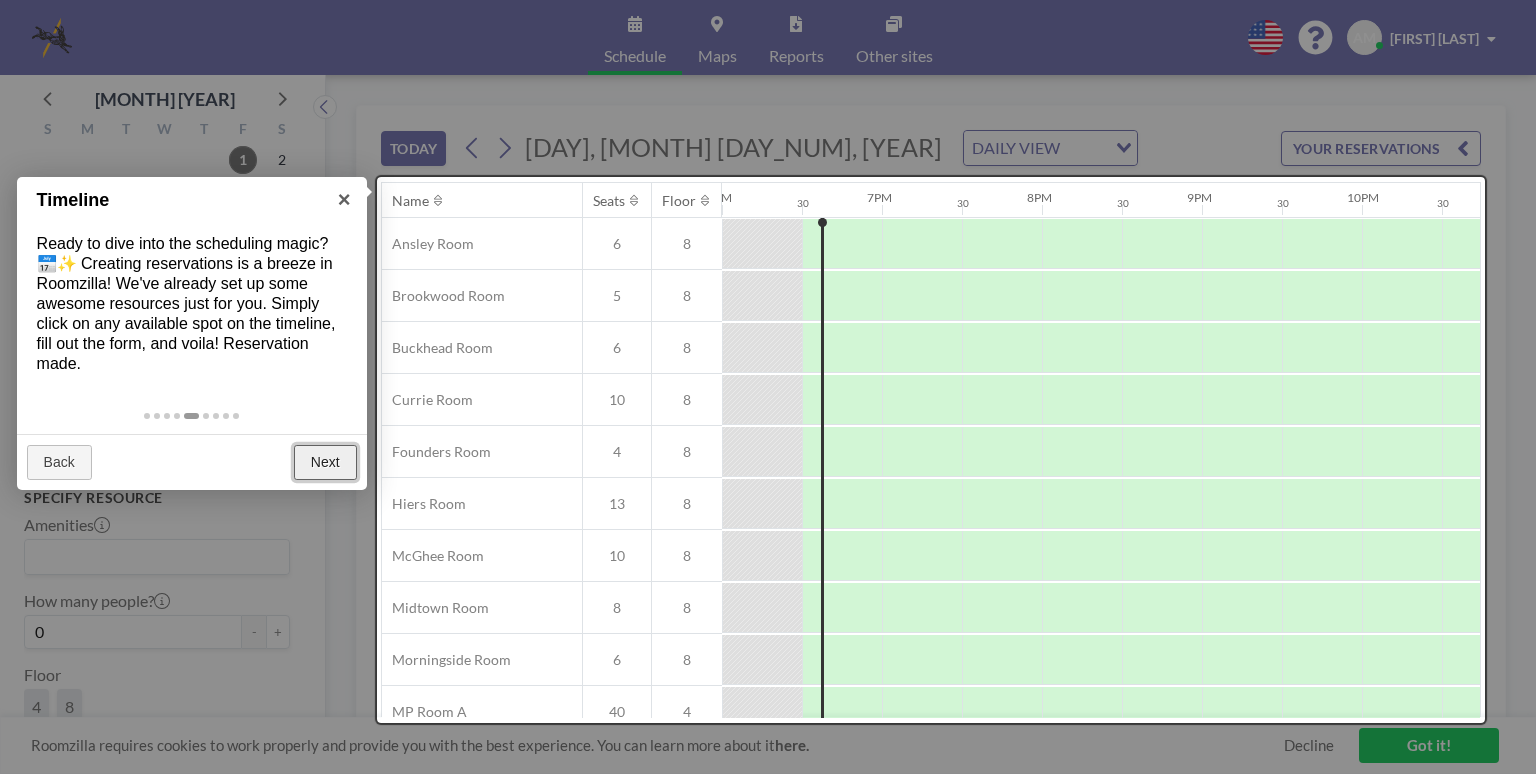 click on "Next" at bounding box center (325, 463) 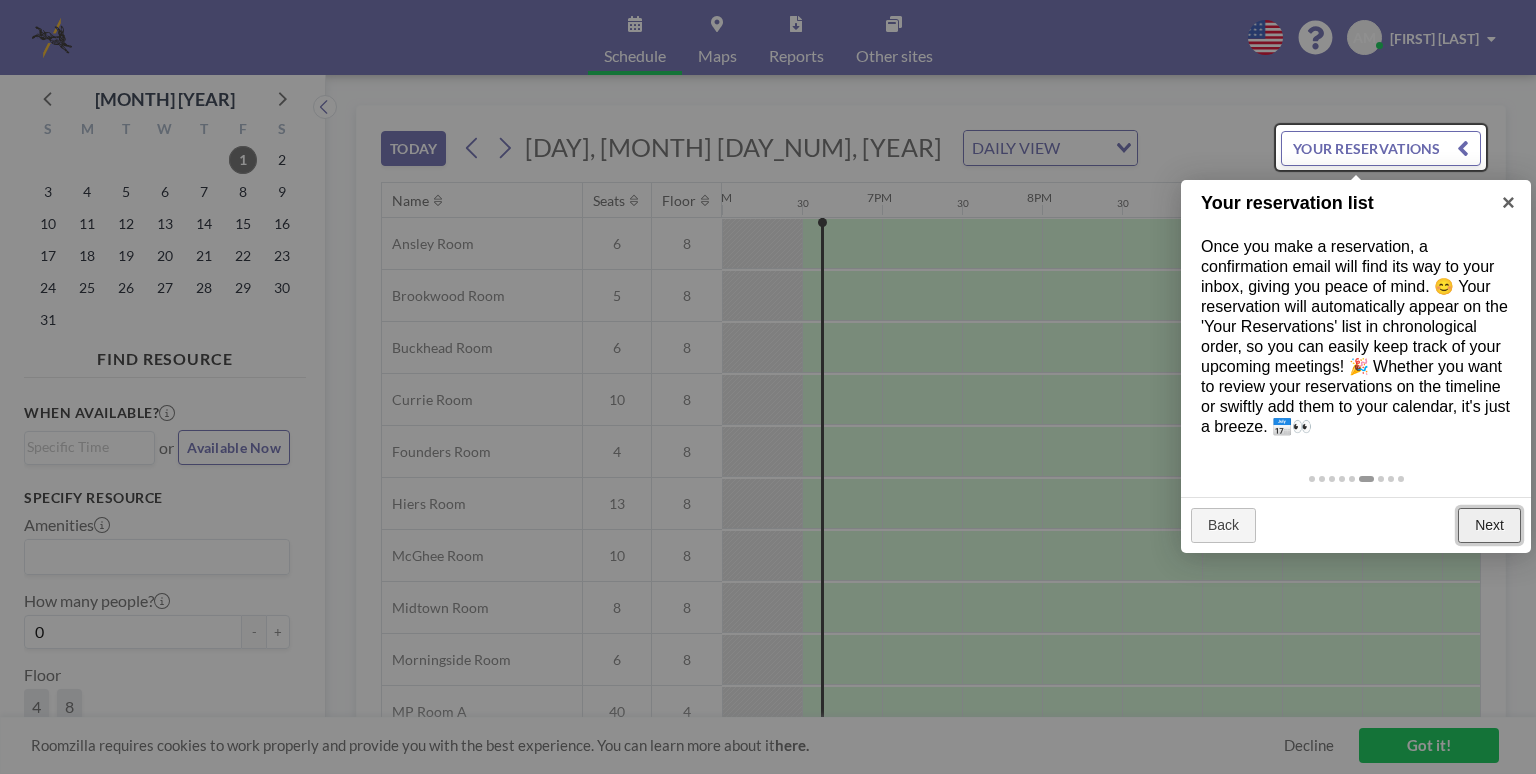 click on "Next" at bounding box center (1489, 526) 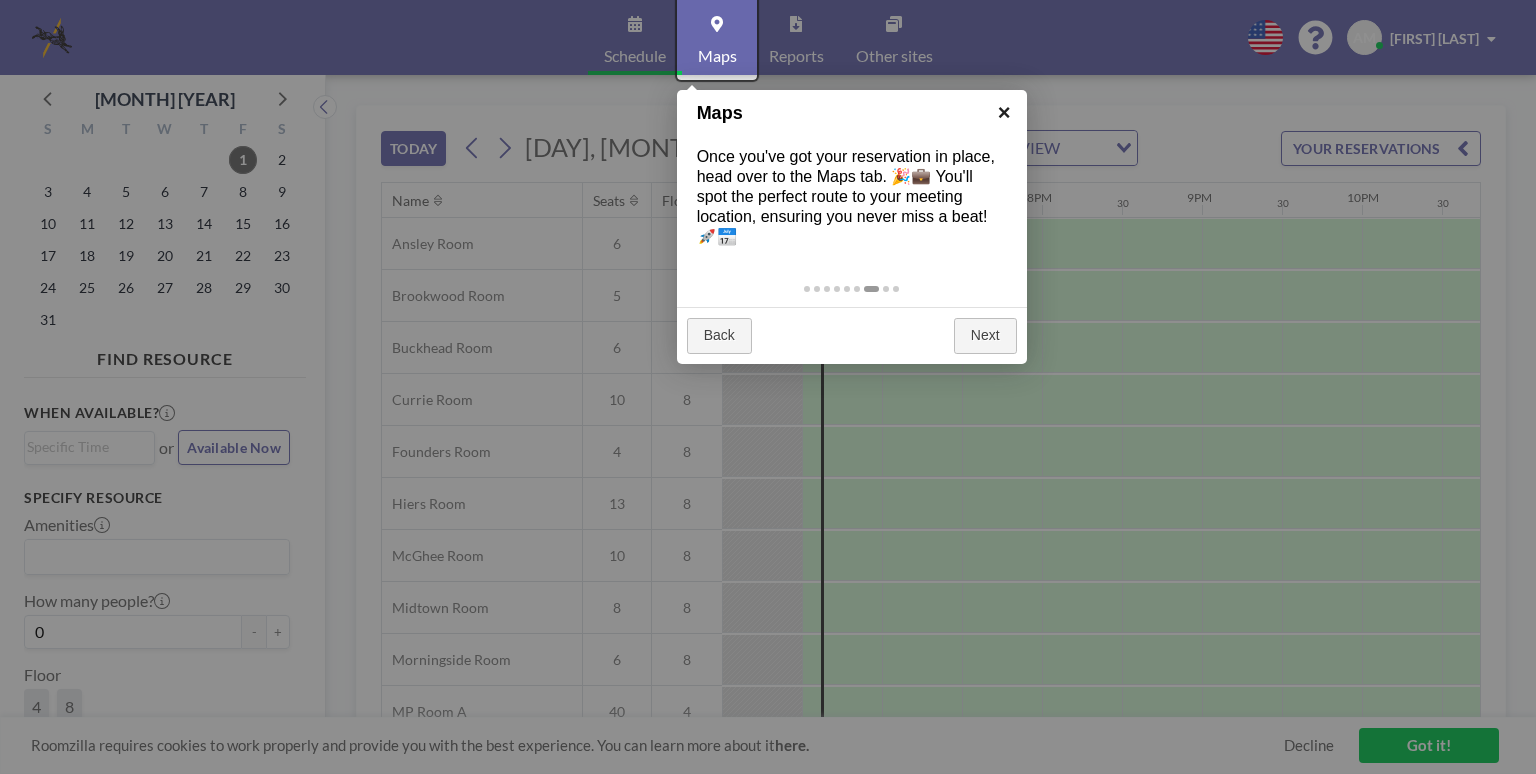 click on "×" at bounding box center [1004, 112] 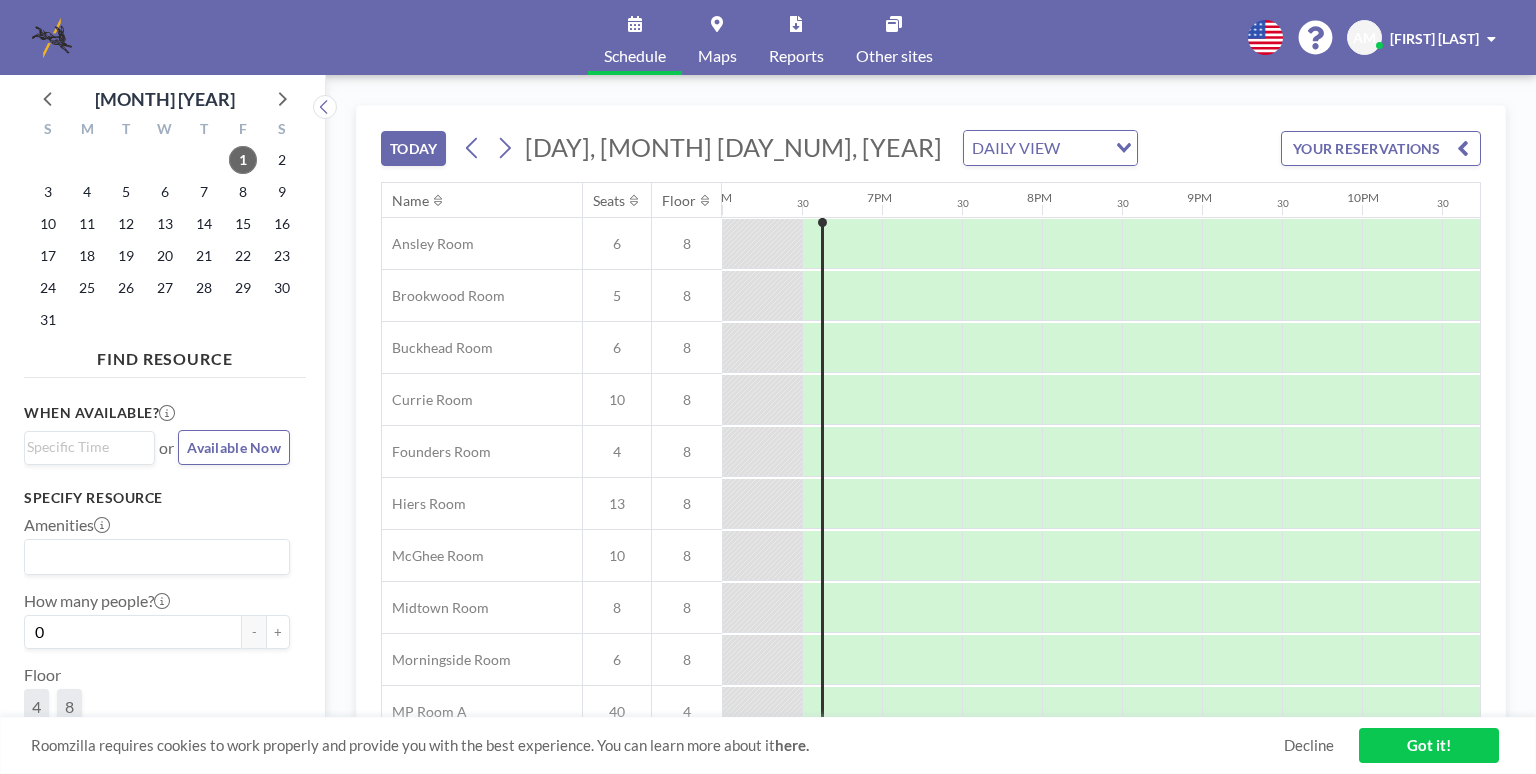 click at bounding box center (1463, 148) 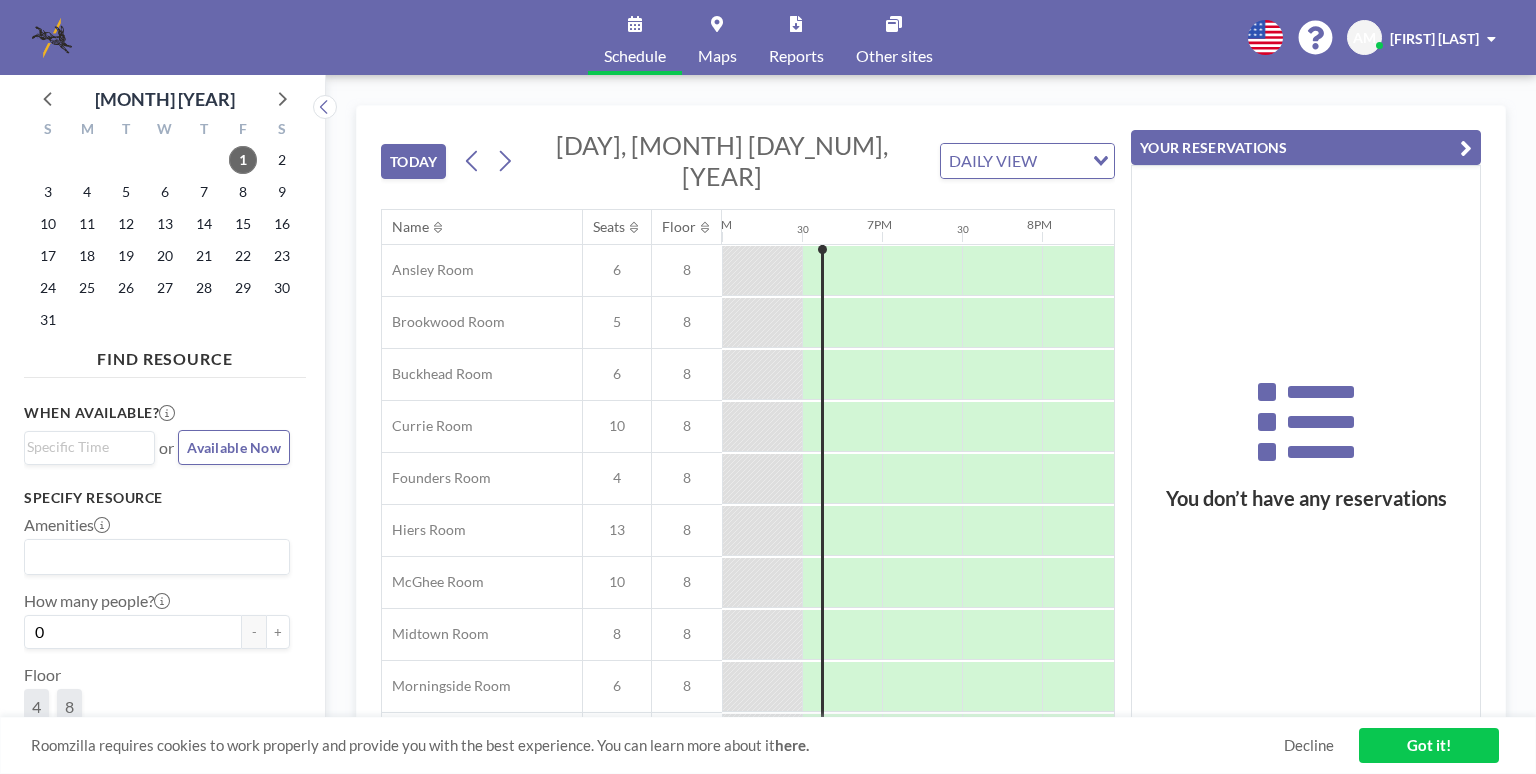 click at bounding box center (1466, 148) 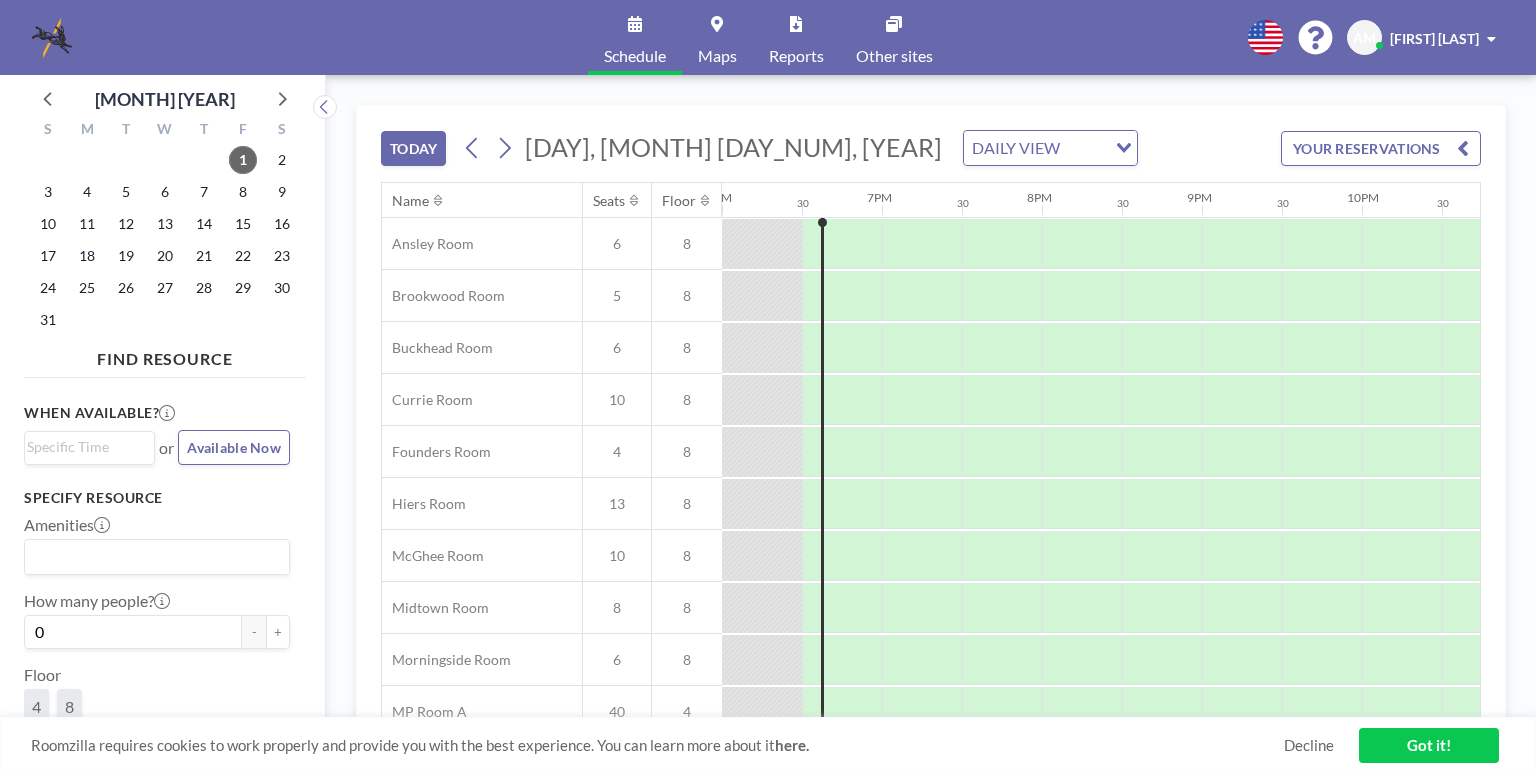 click at bounding box center (717, 24) 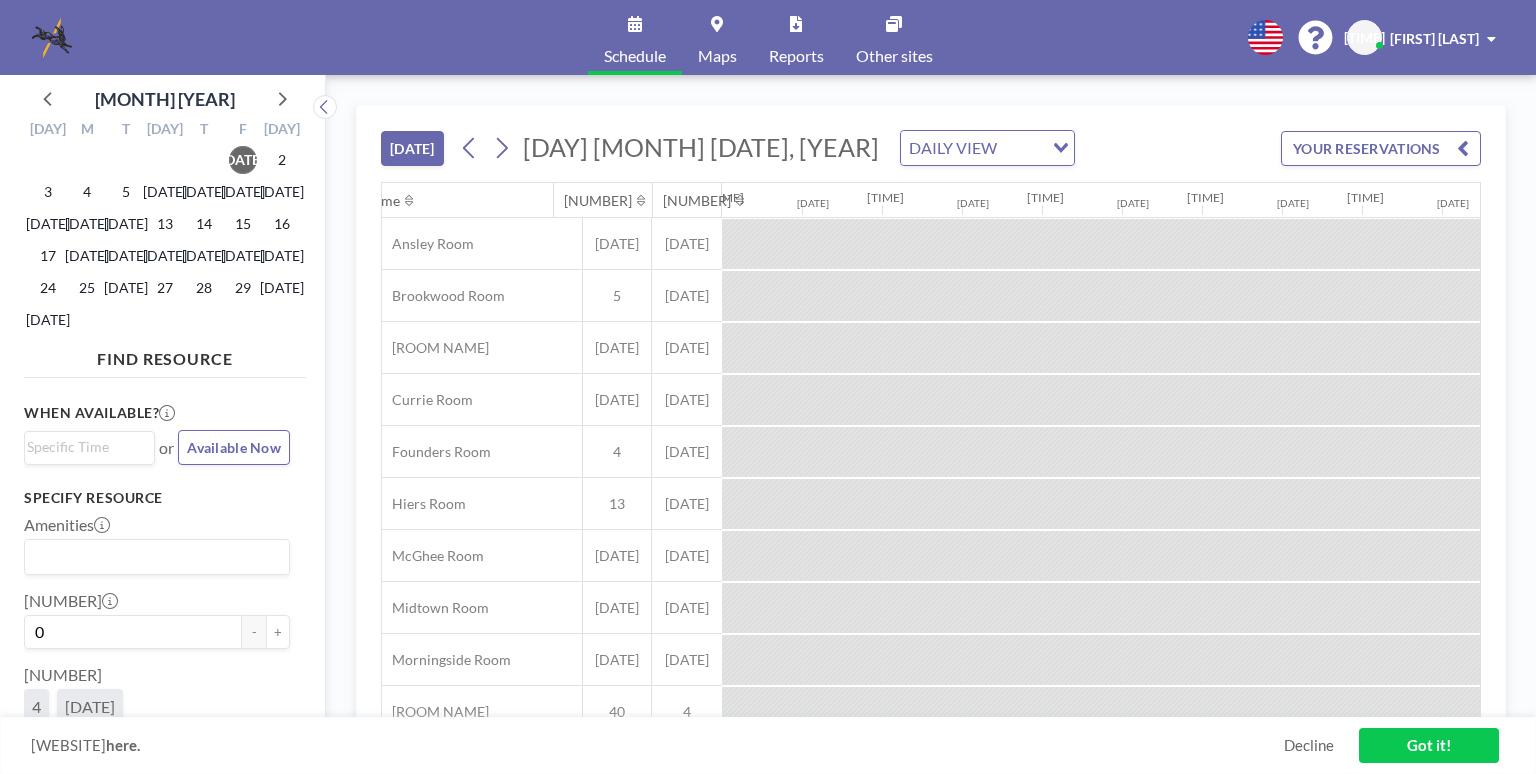 scroll, scrollTop: 0, scrollLeft: 0, axis: both 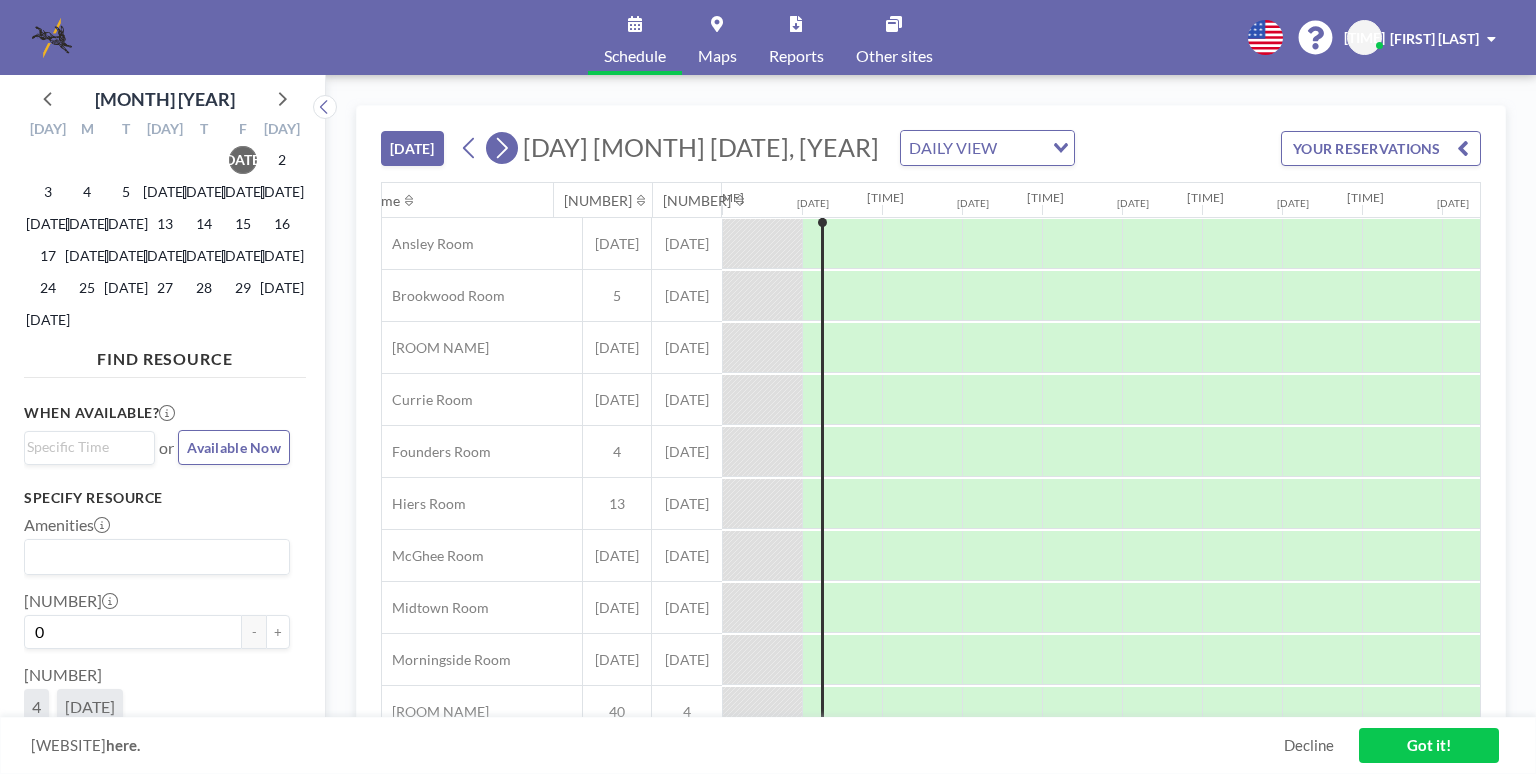 click 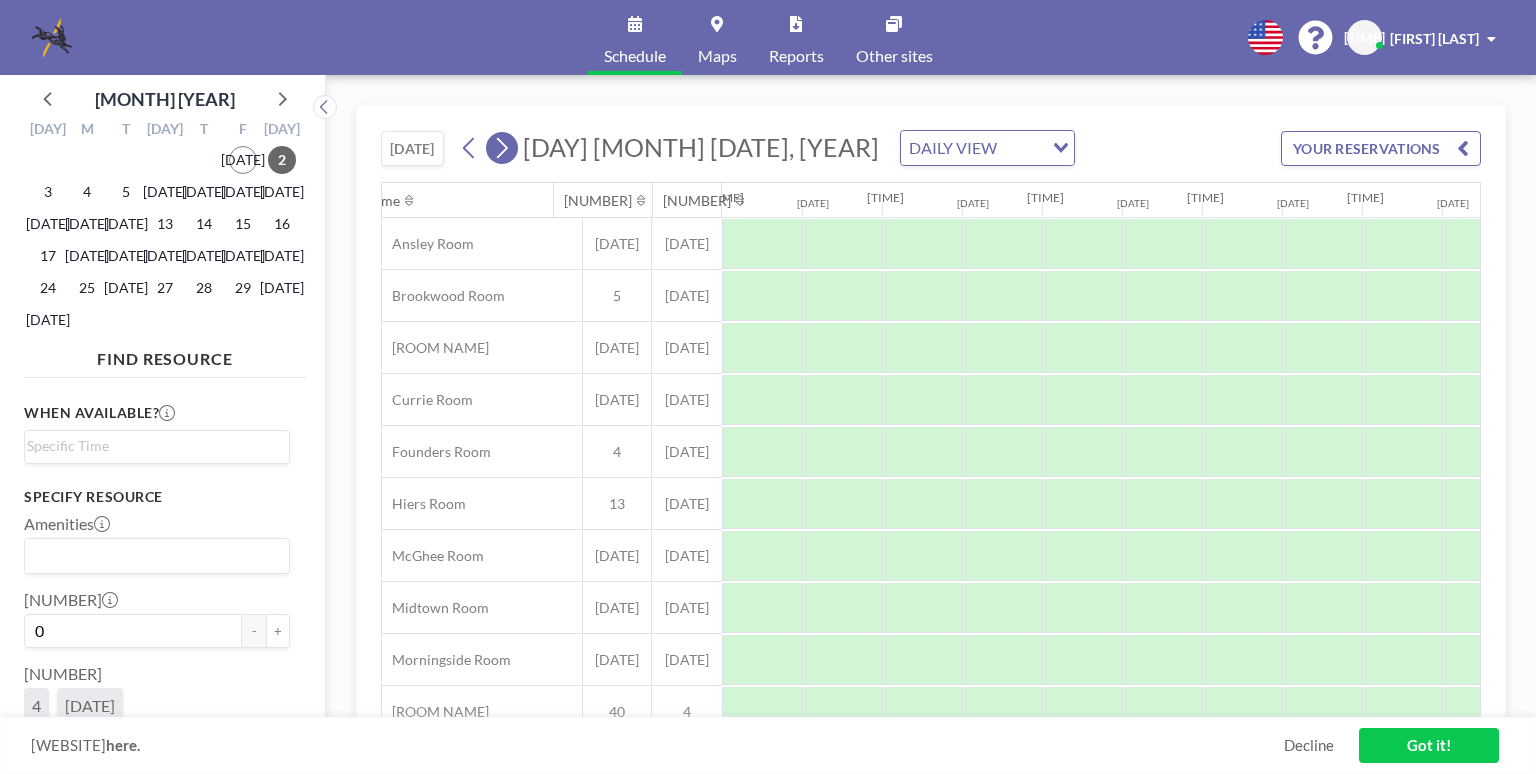 scroll, scrollTop: 0, scrollLeft: 1280, axis: horizontal 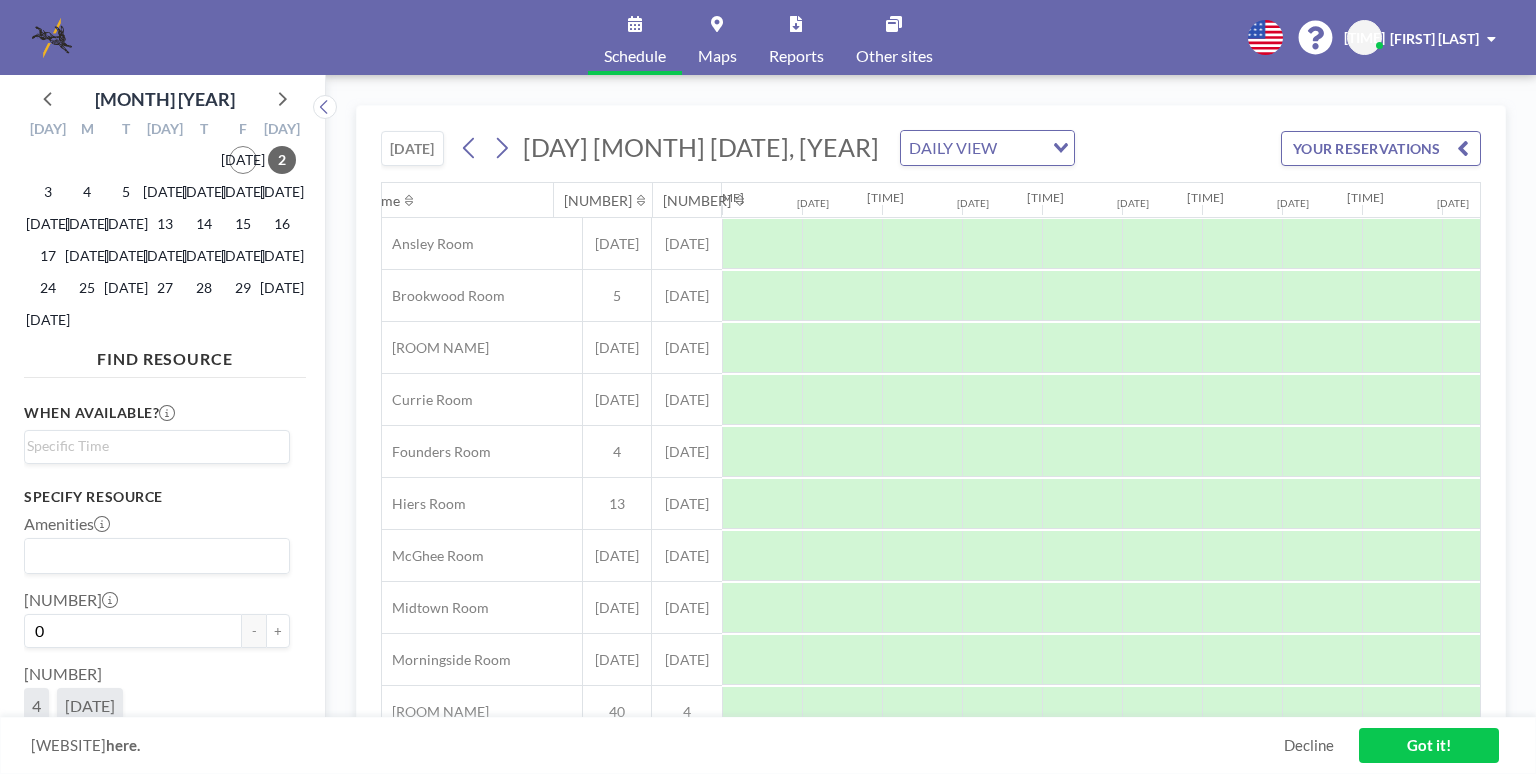 click 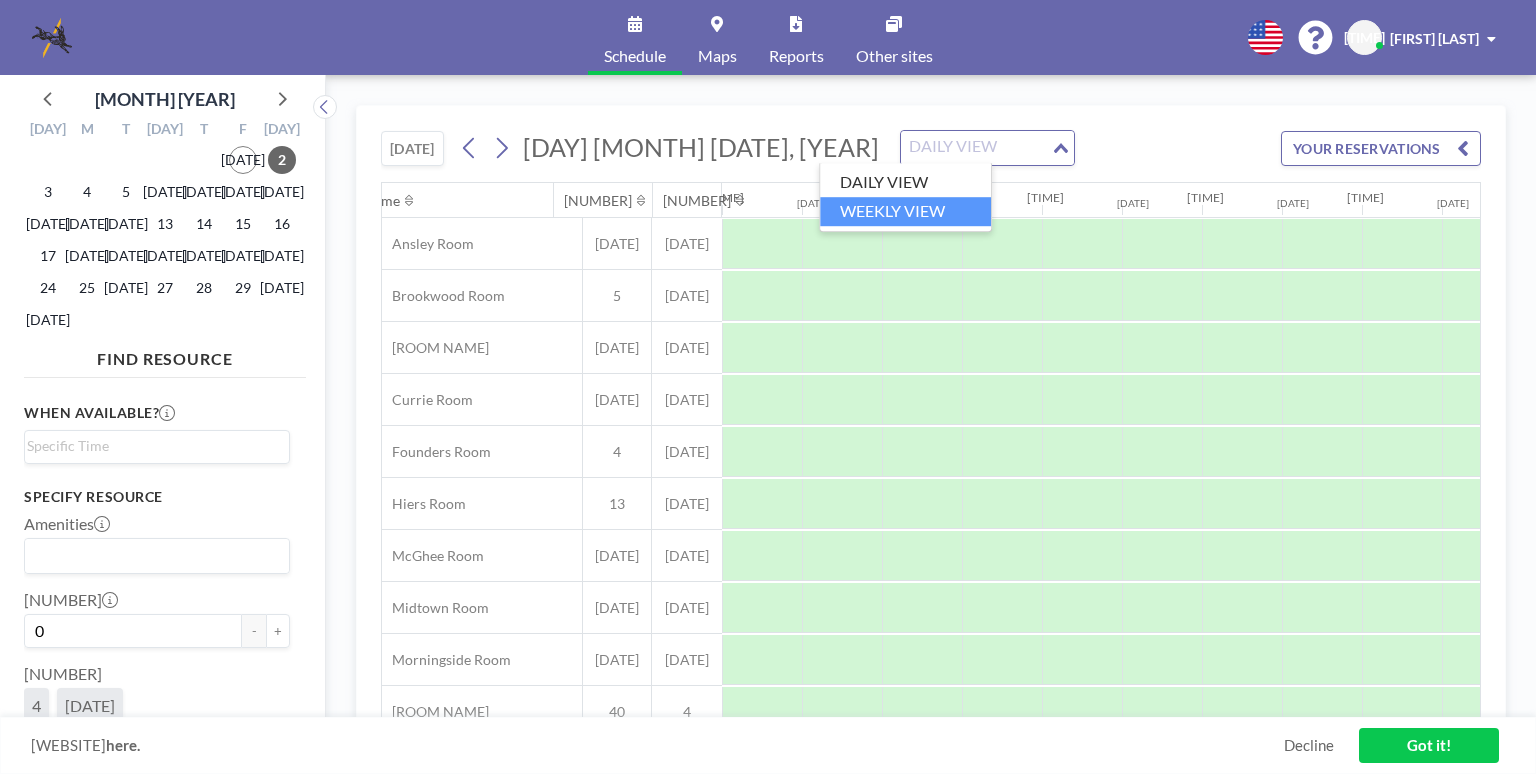 click on "WEEKLY VIEW" at bounding box center [905, 211] 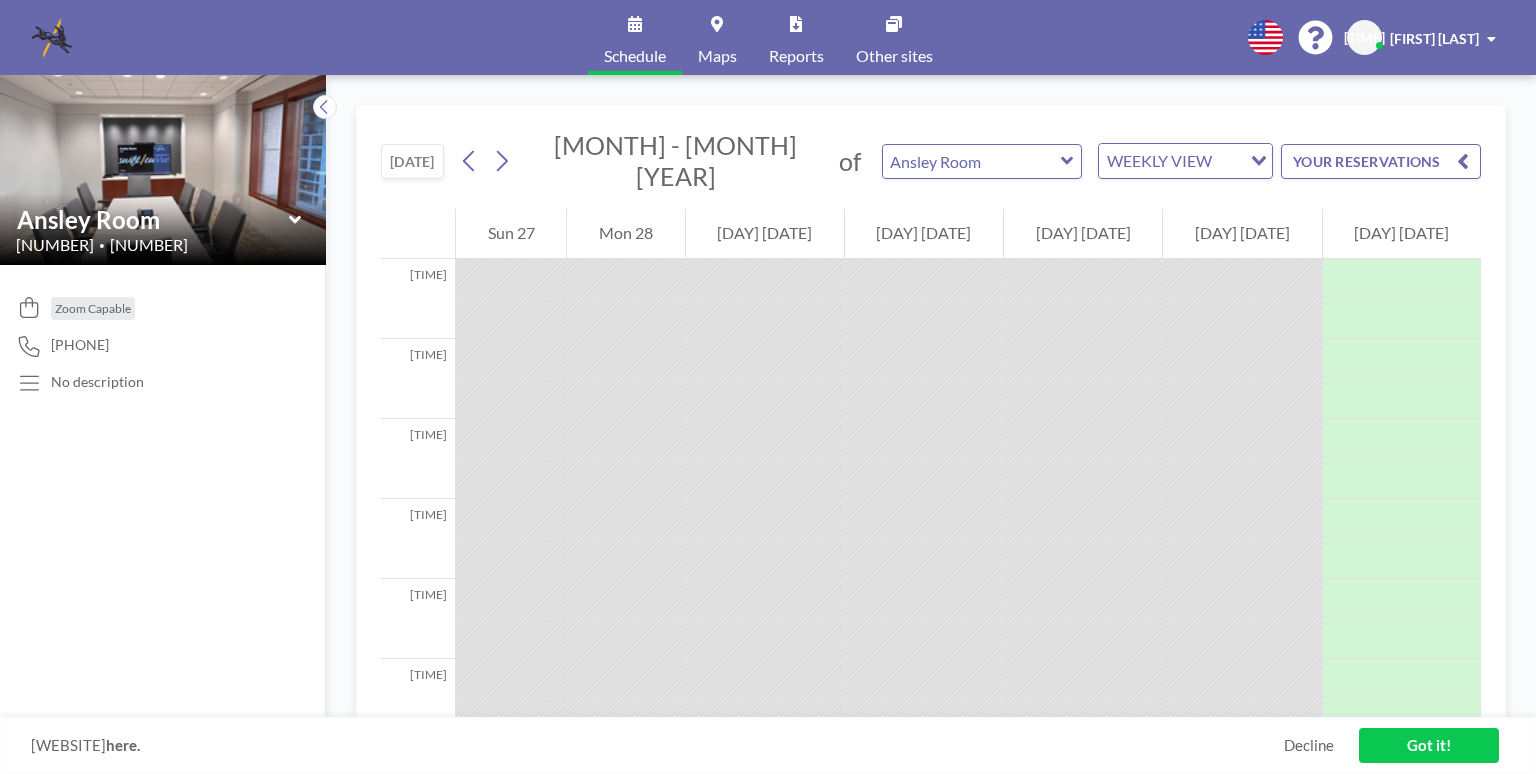 scroll, scrollTop: 1440, scrollLeft: 0, axis: vertical 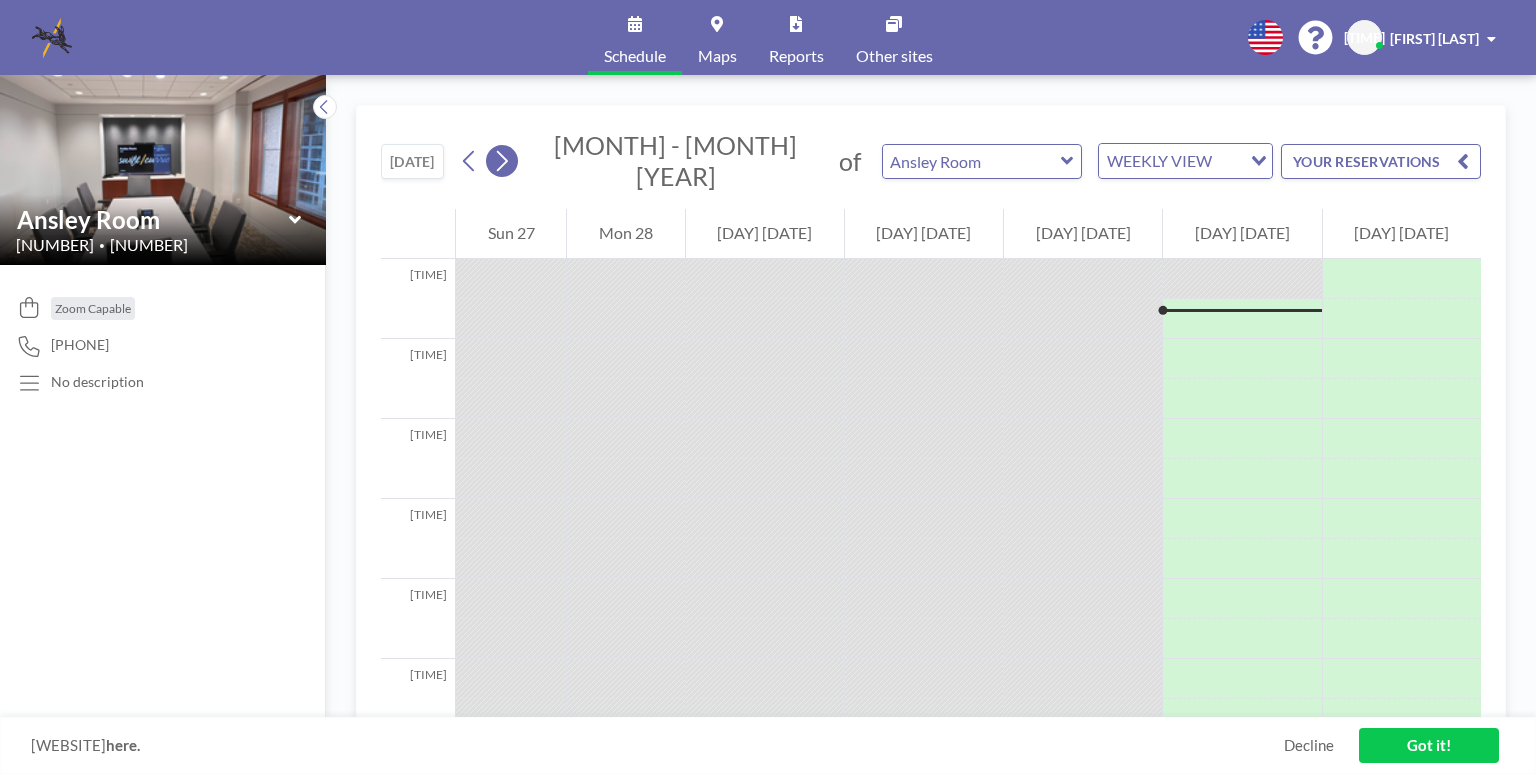 click 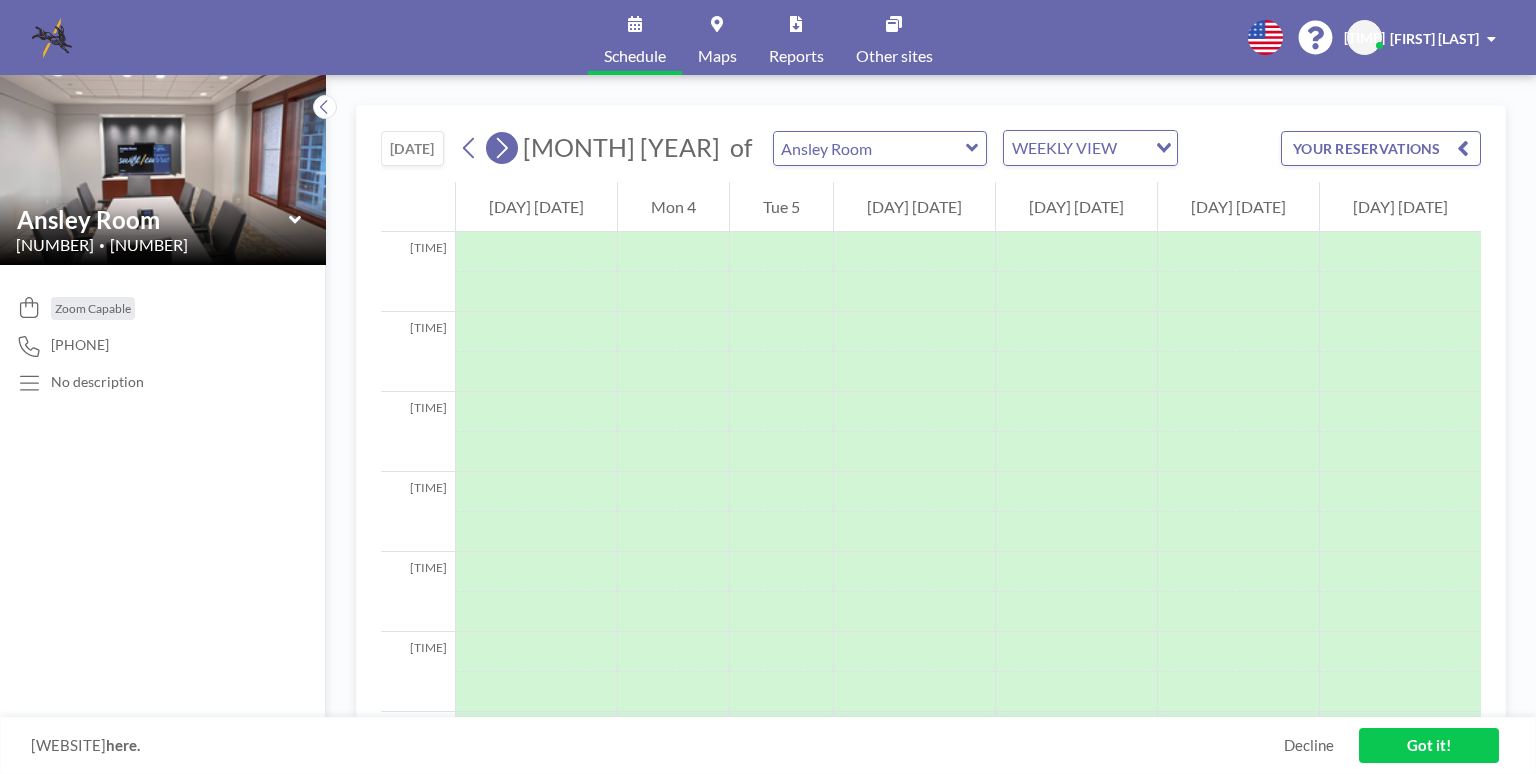 scroll, scrollTop: 600, scrollLeft: 0, axis: vertical 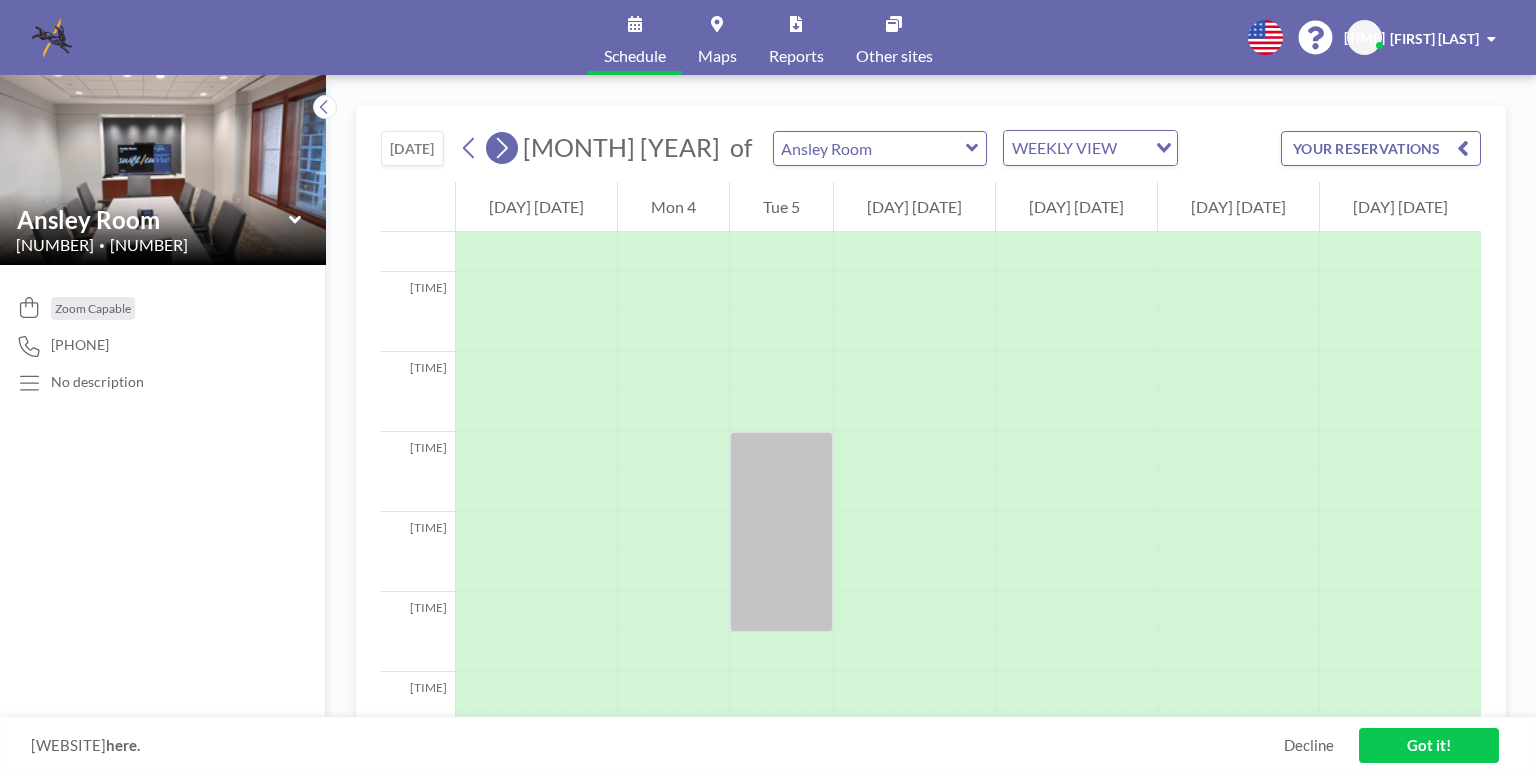 click 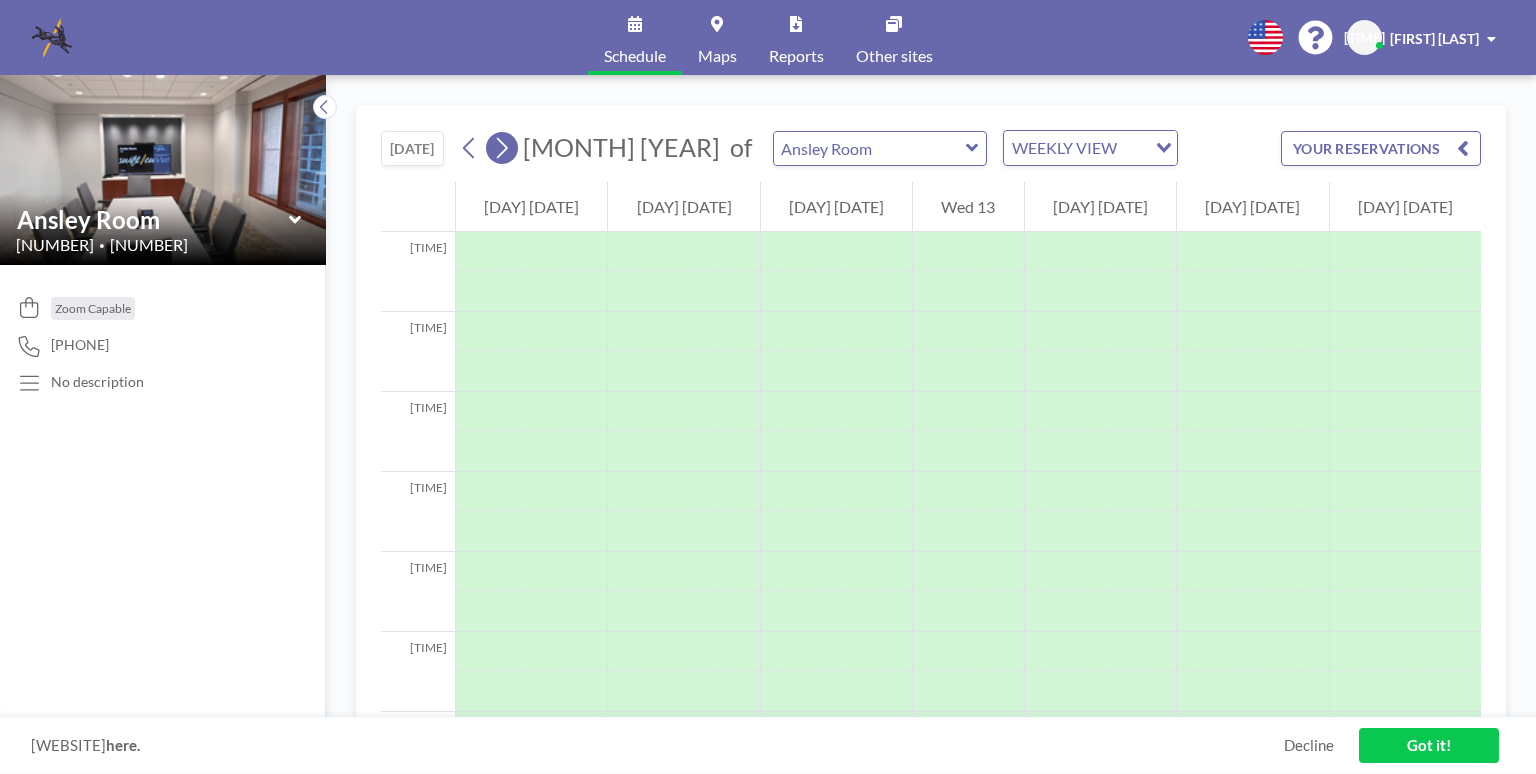 scroll, scrollTop: 600, scrollLeft: 0, axis: vertical 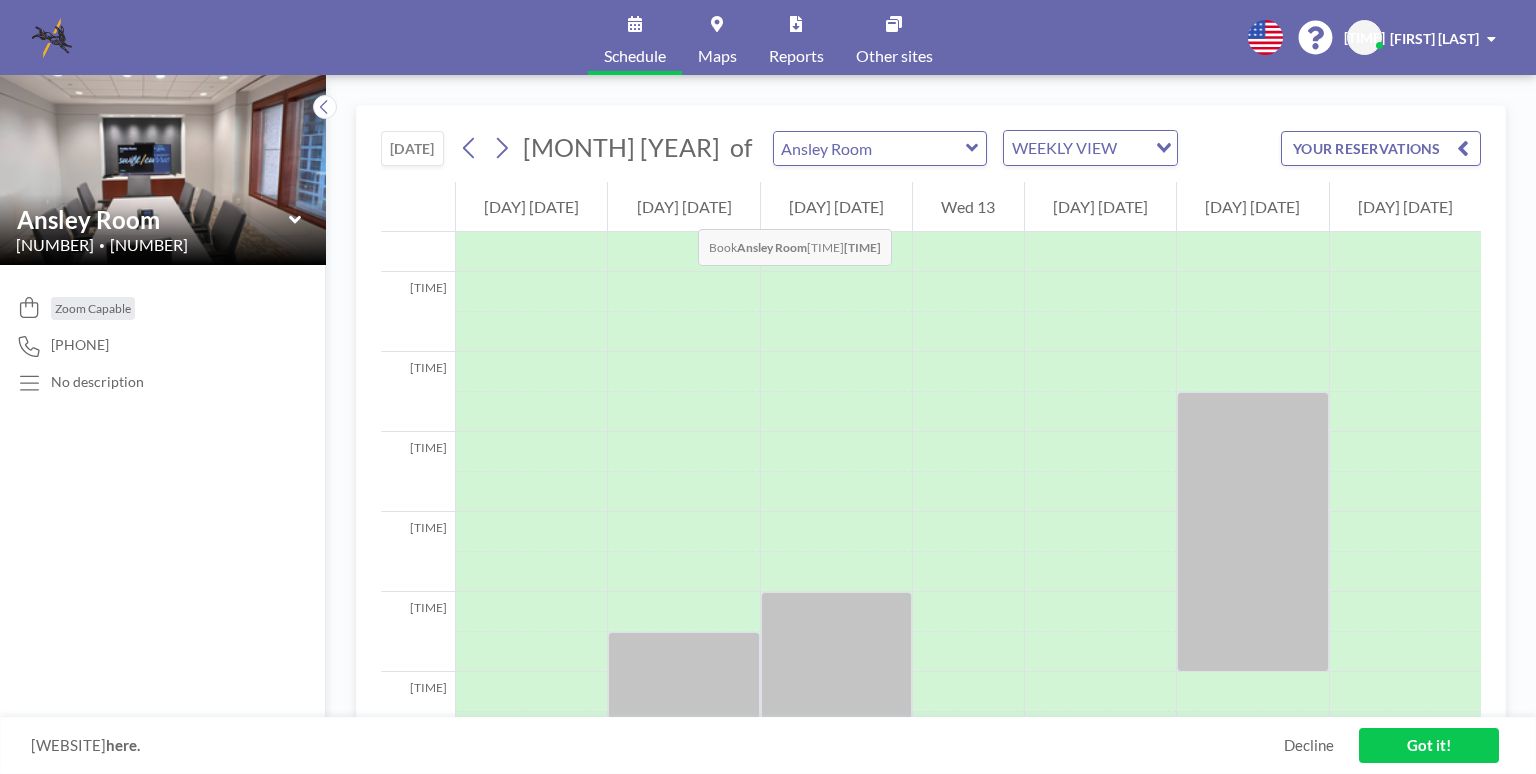 click on "Mon 11" at bounding box center [683, 207] 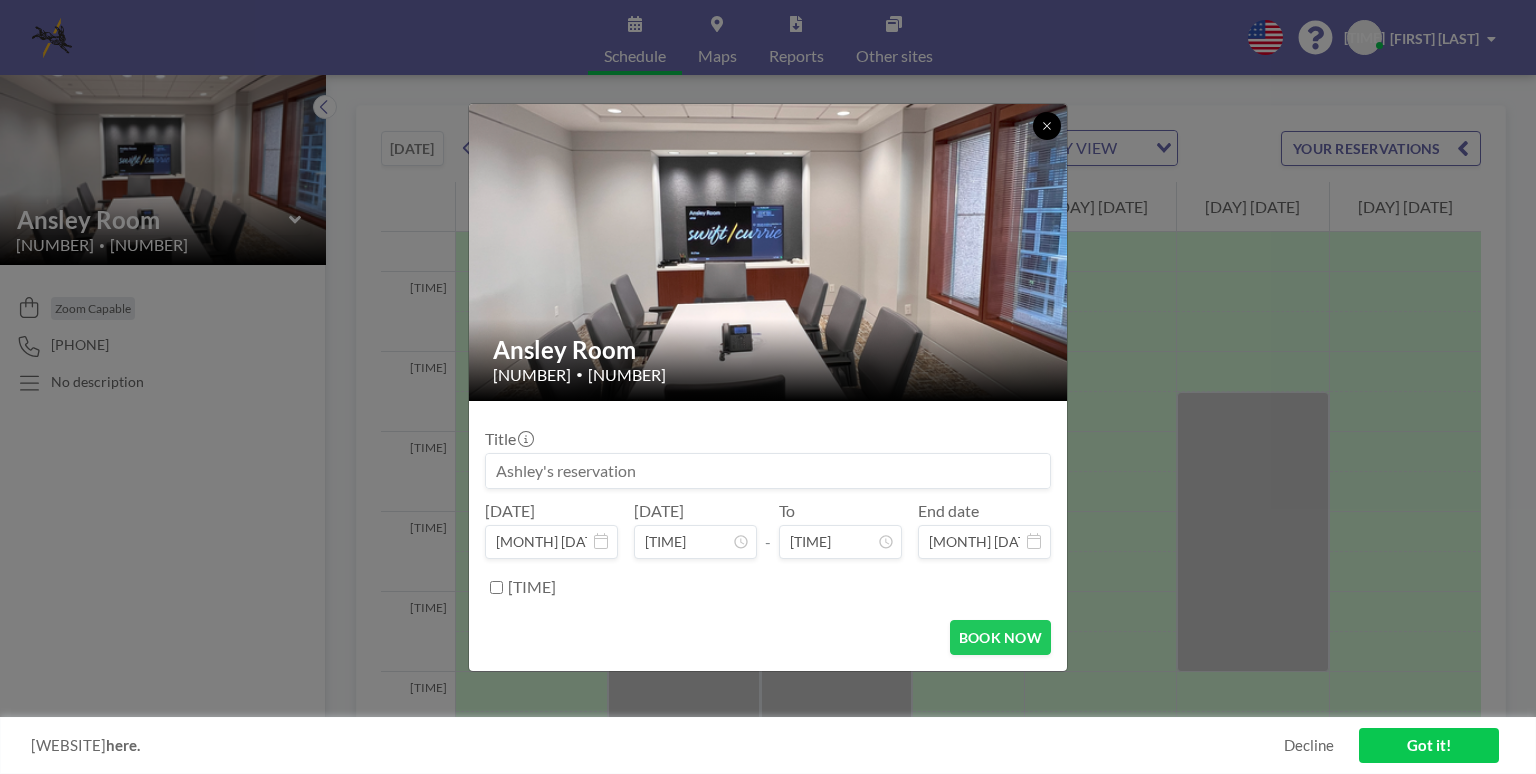 click 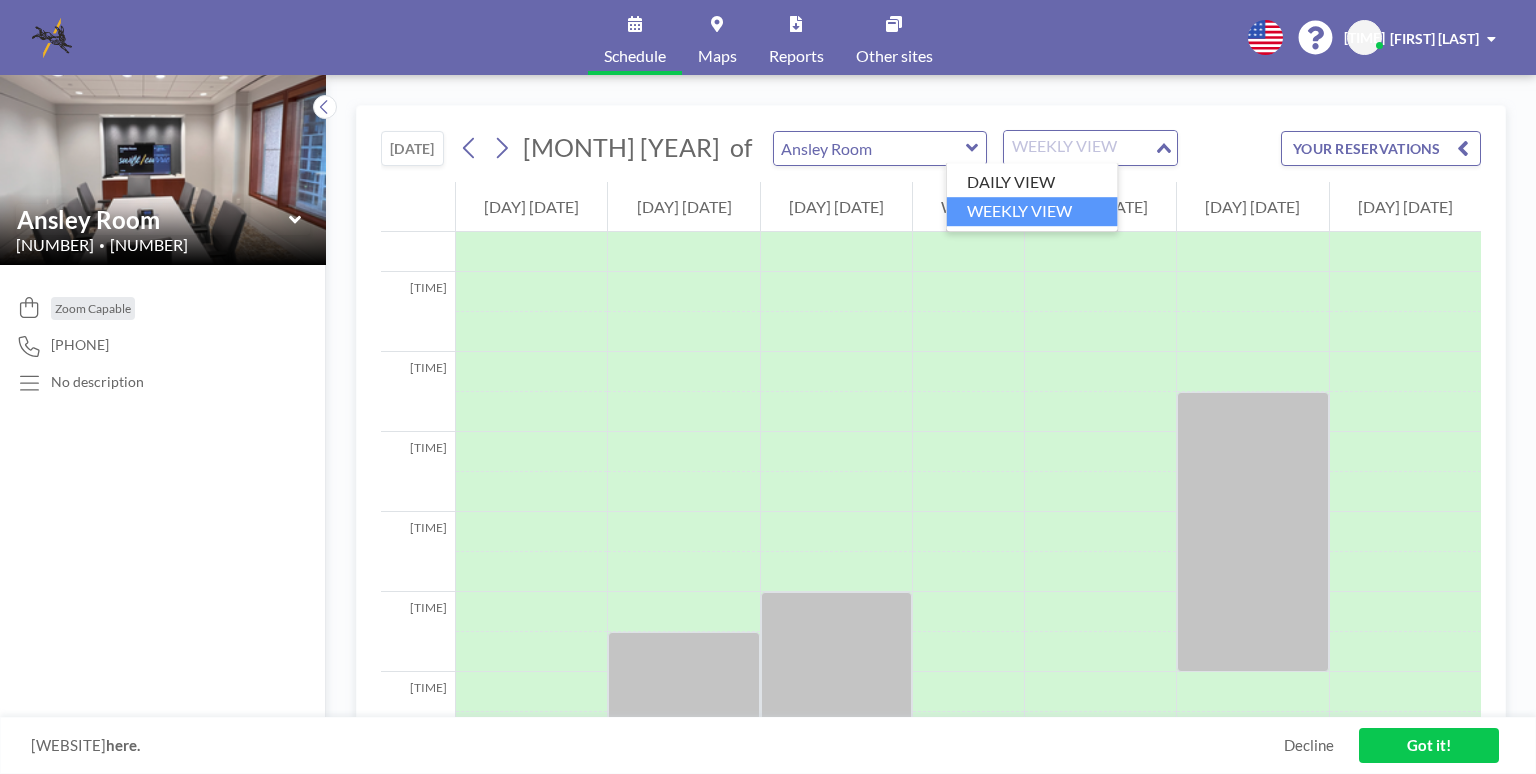 click on "Loading..." at bounding box center (1165, 146) 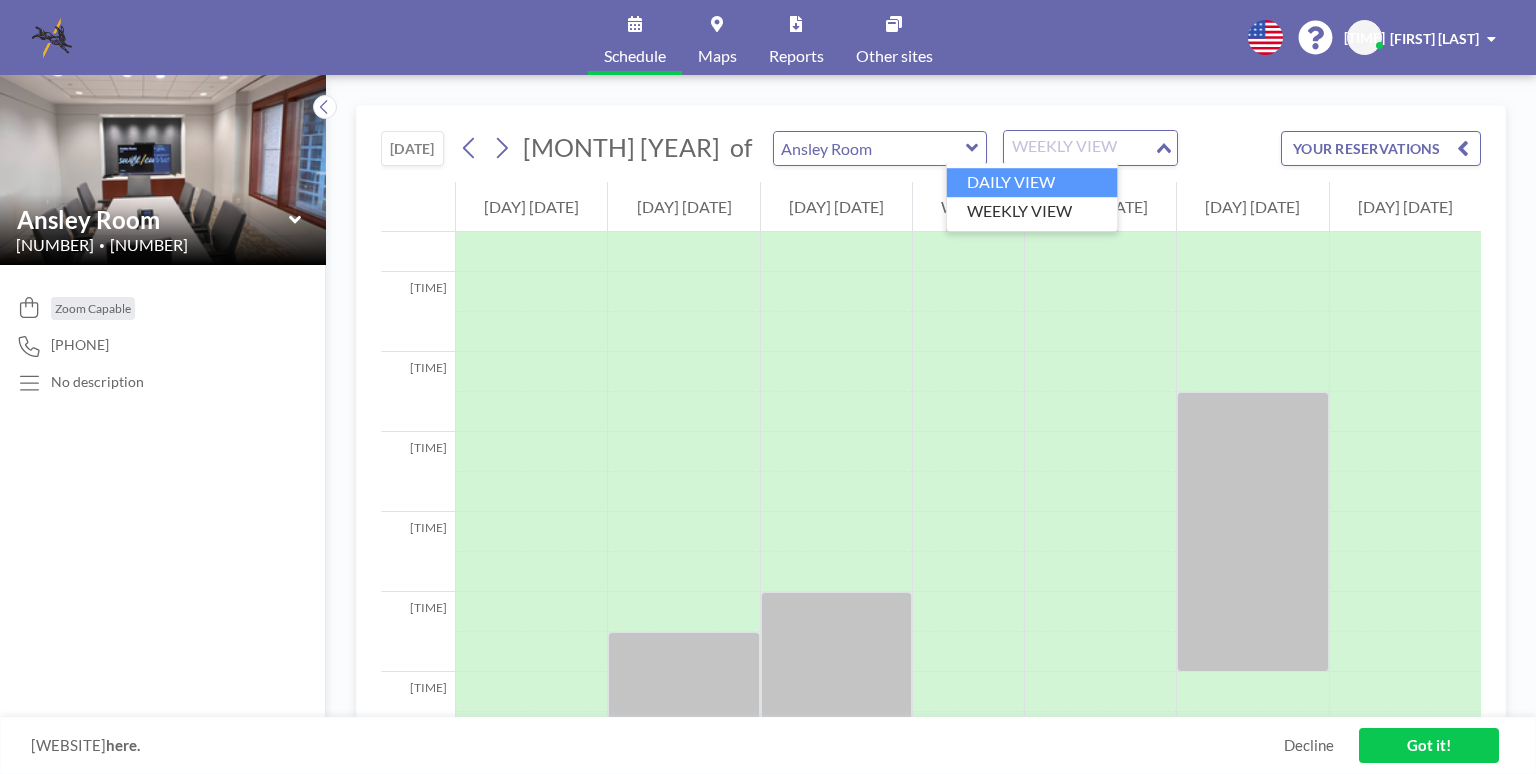 click on "DAILY VIEW" at bounding box center [1032, 182] 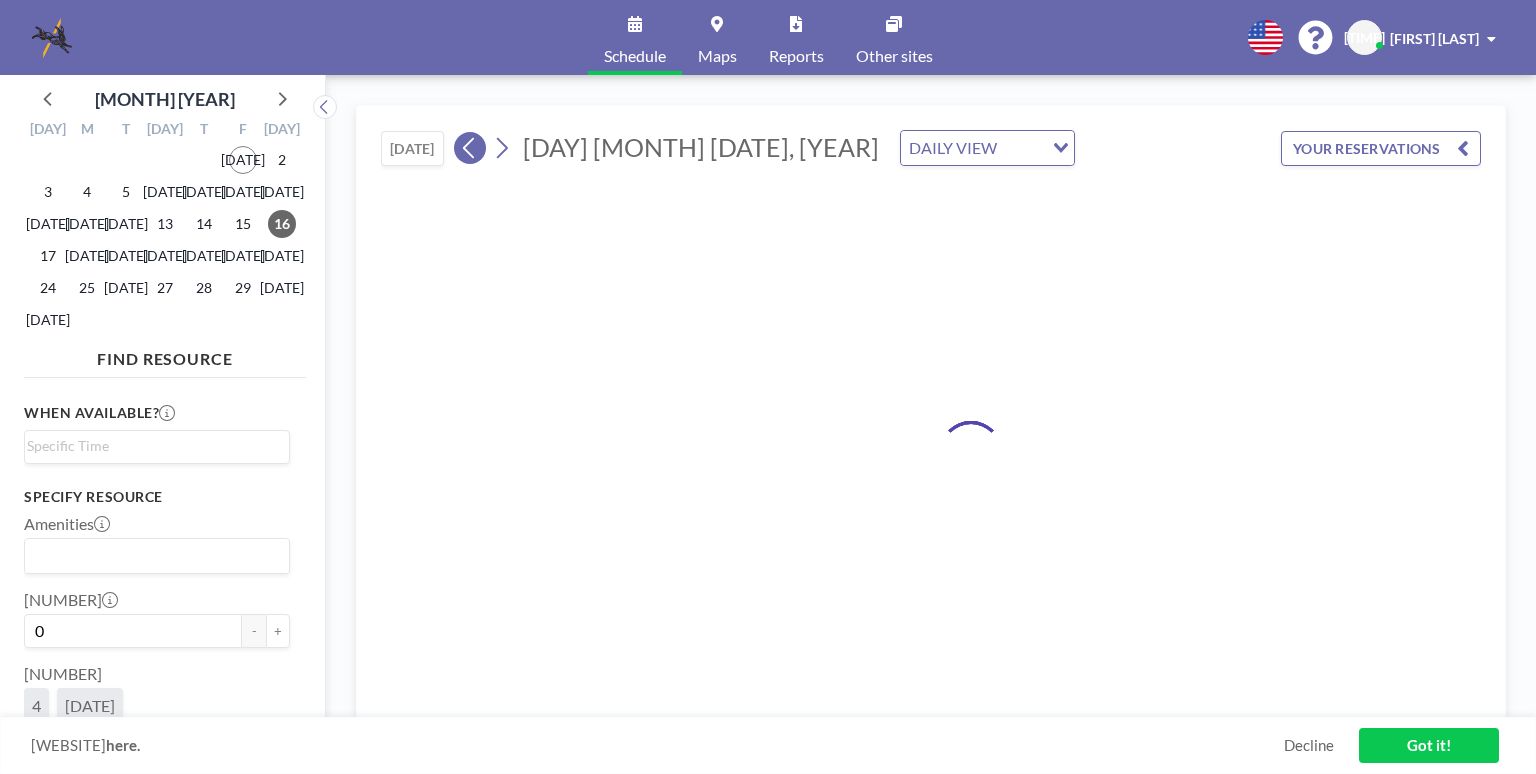 click 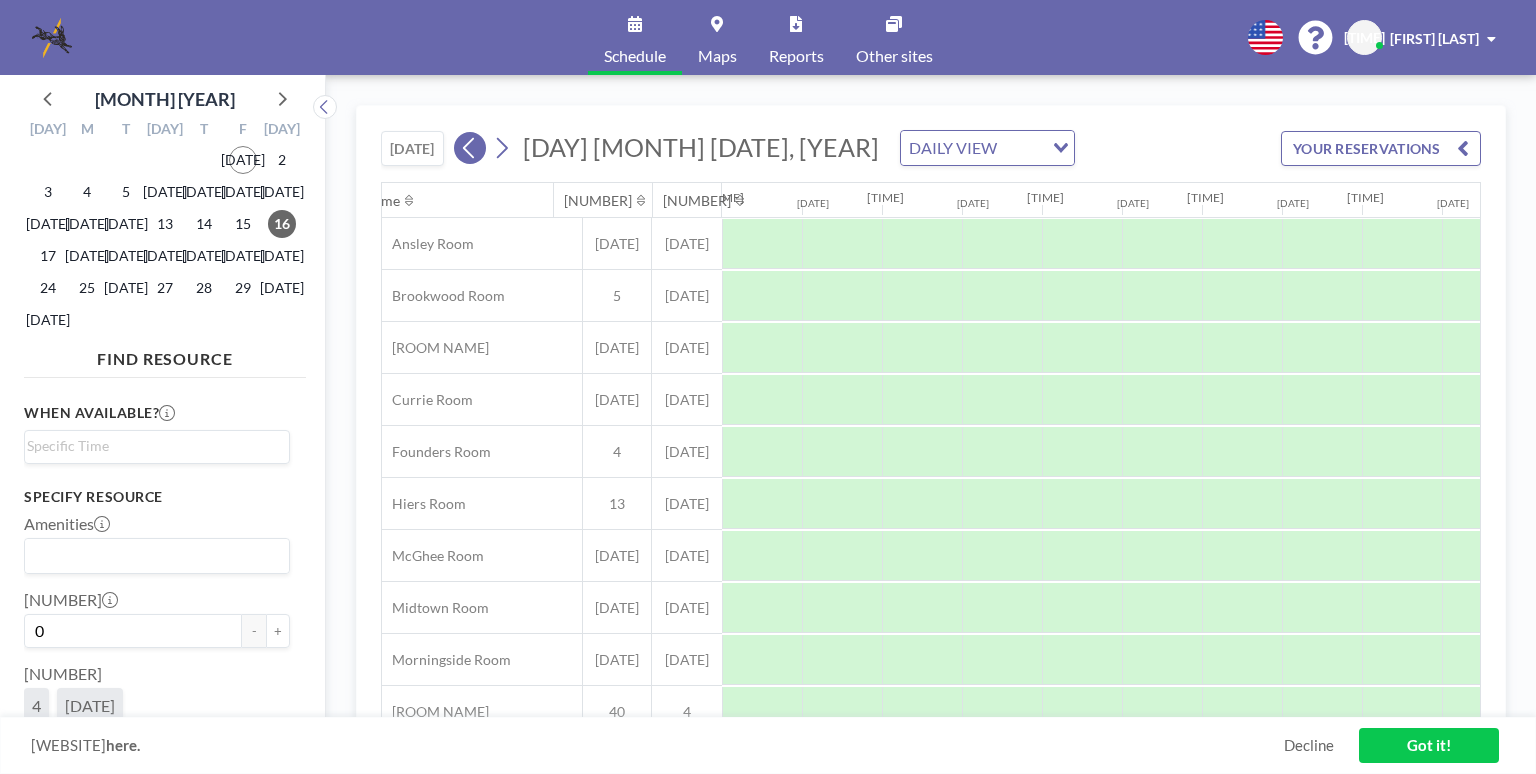 scroll, scrollTop: 0, scrollLeft: 0, axis: both 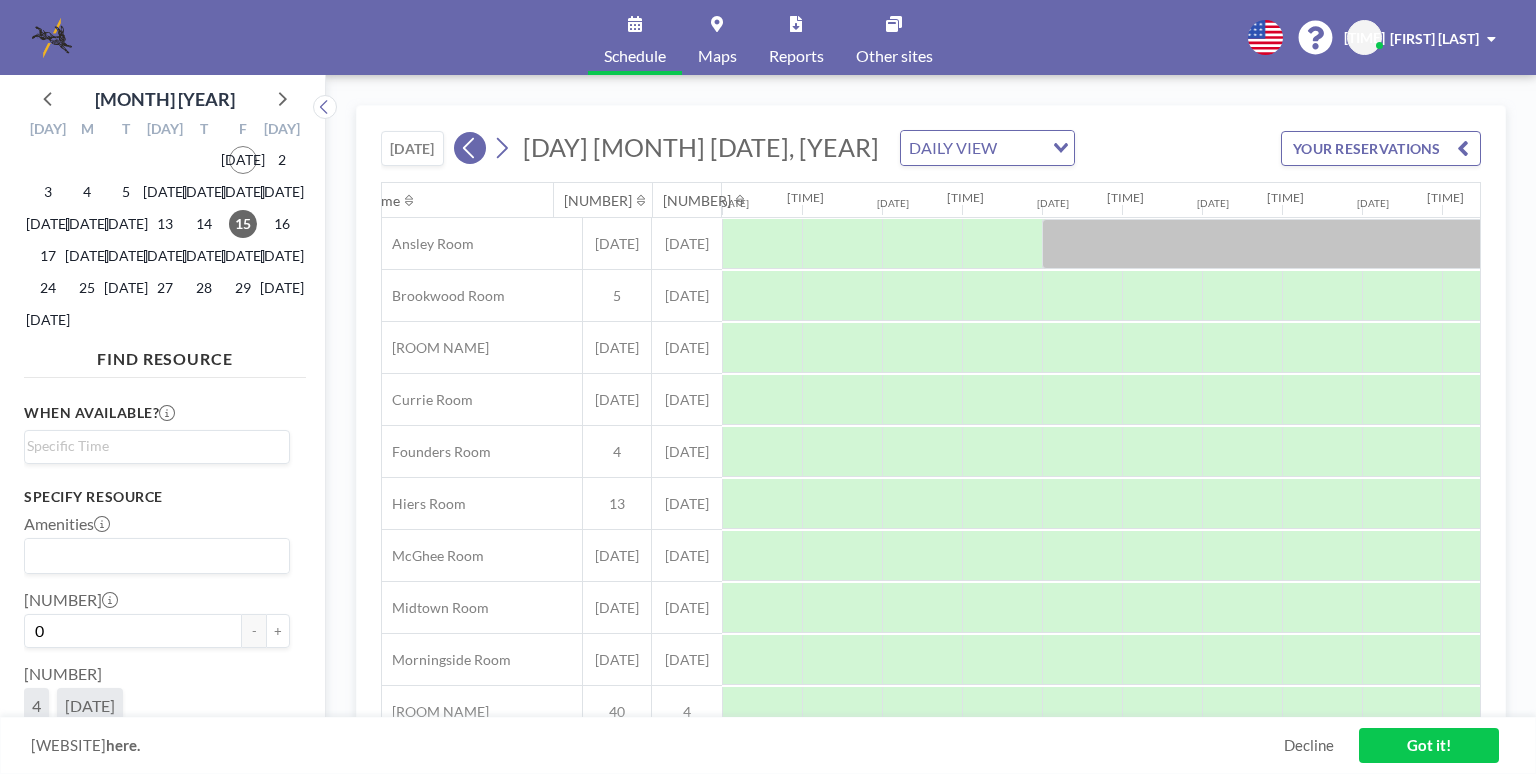 click 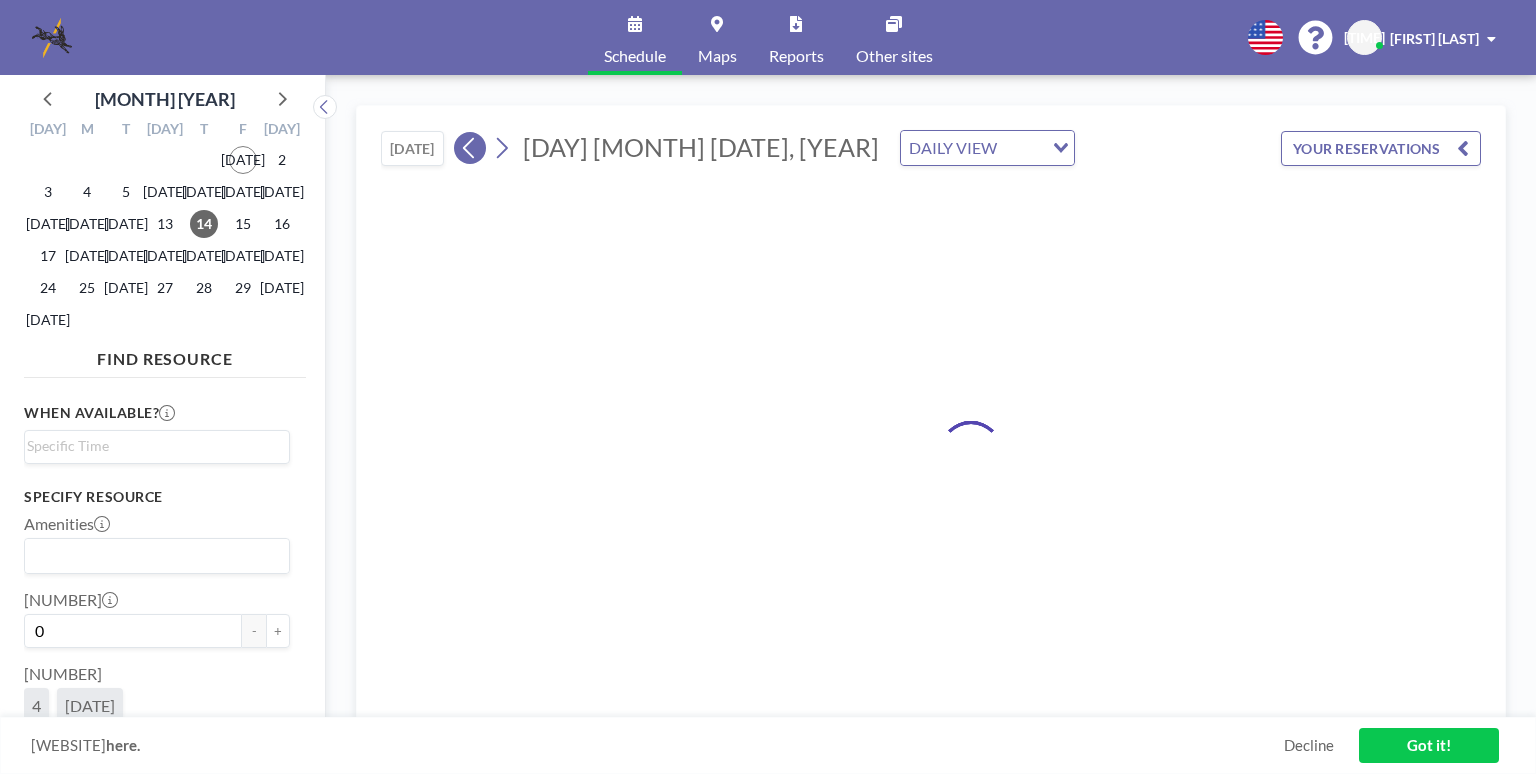 click 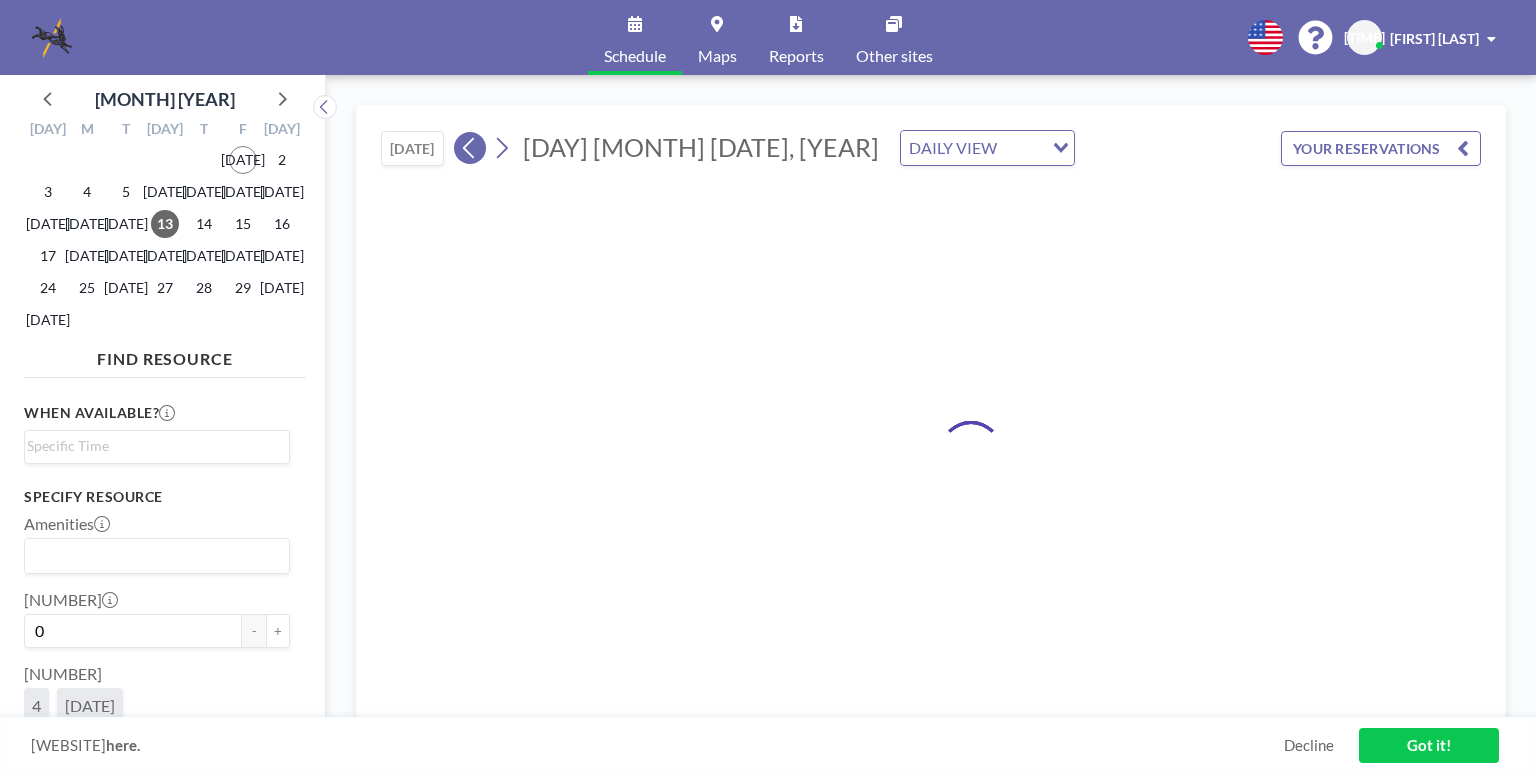 click 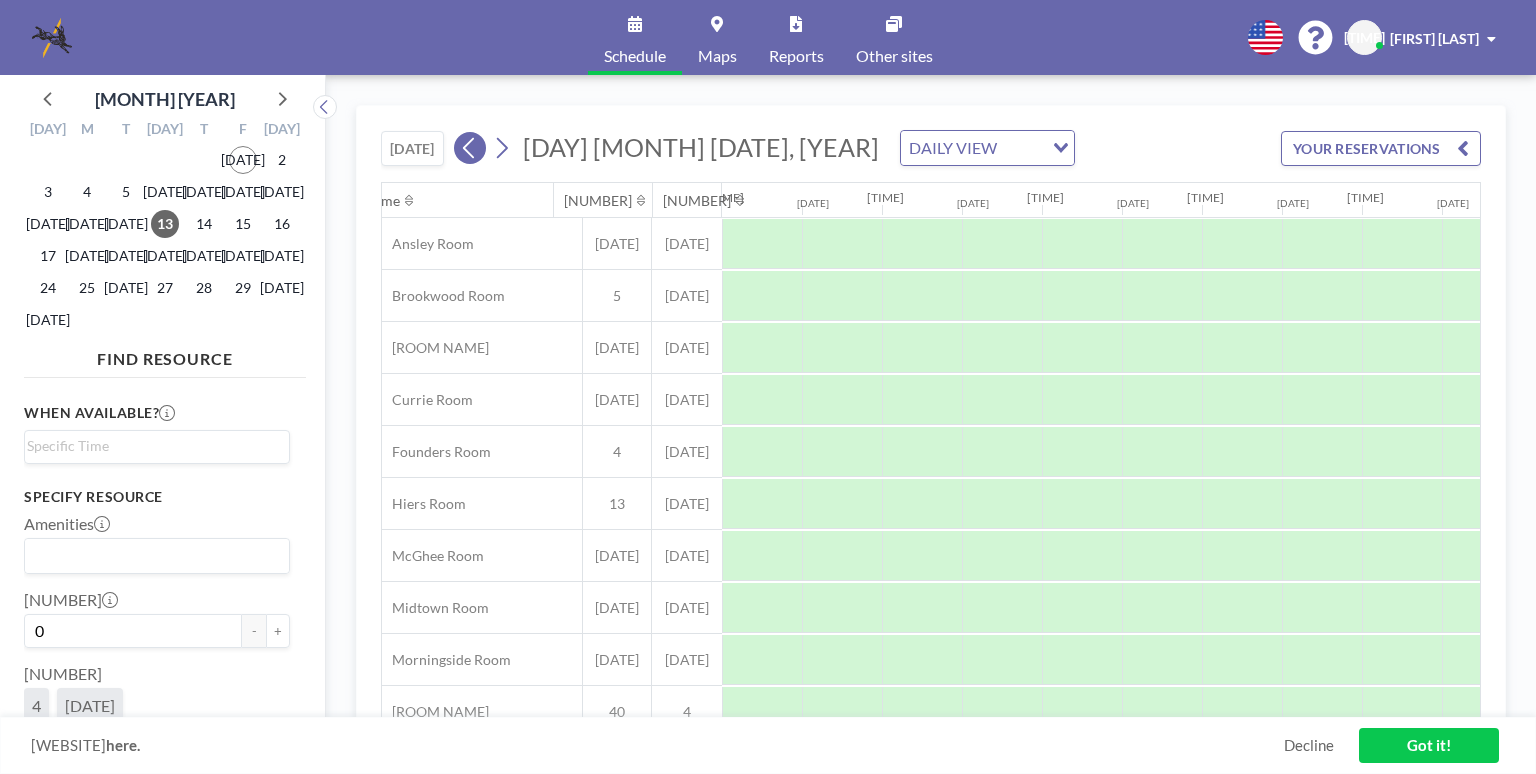 scroll, scrollTop: 0, scrollLeft: 0, axis: both 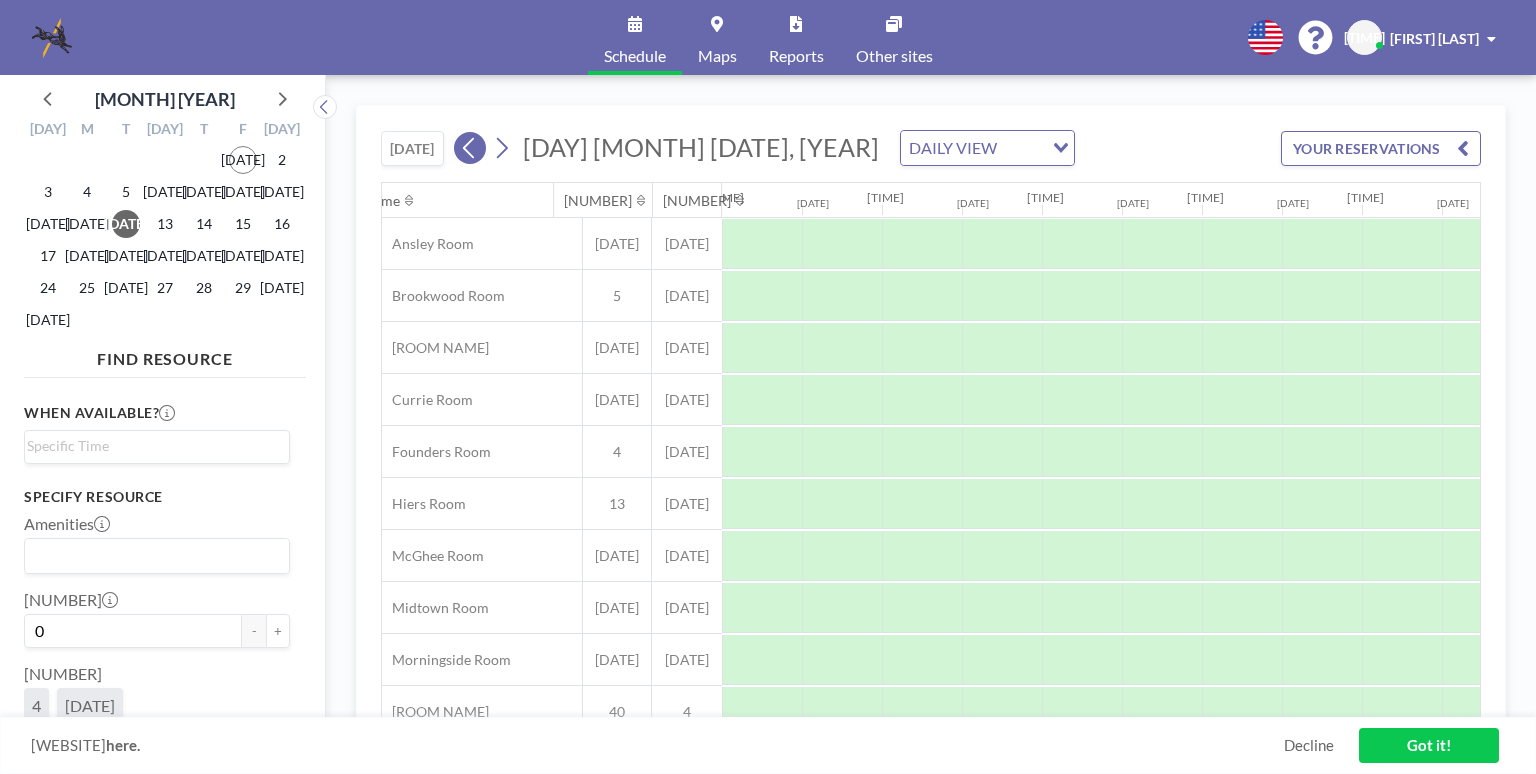click 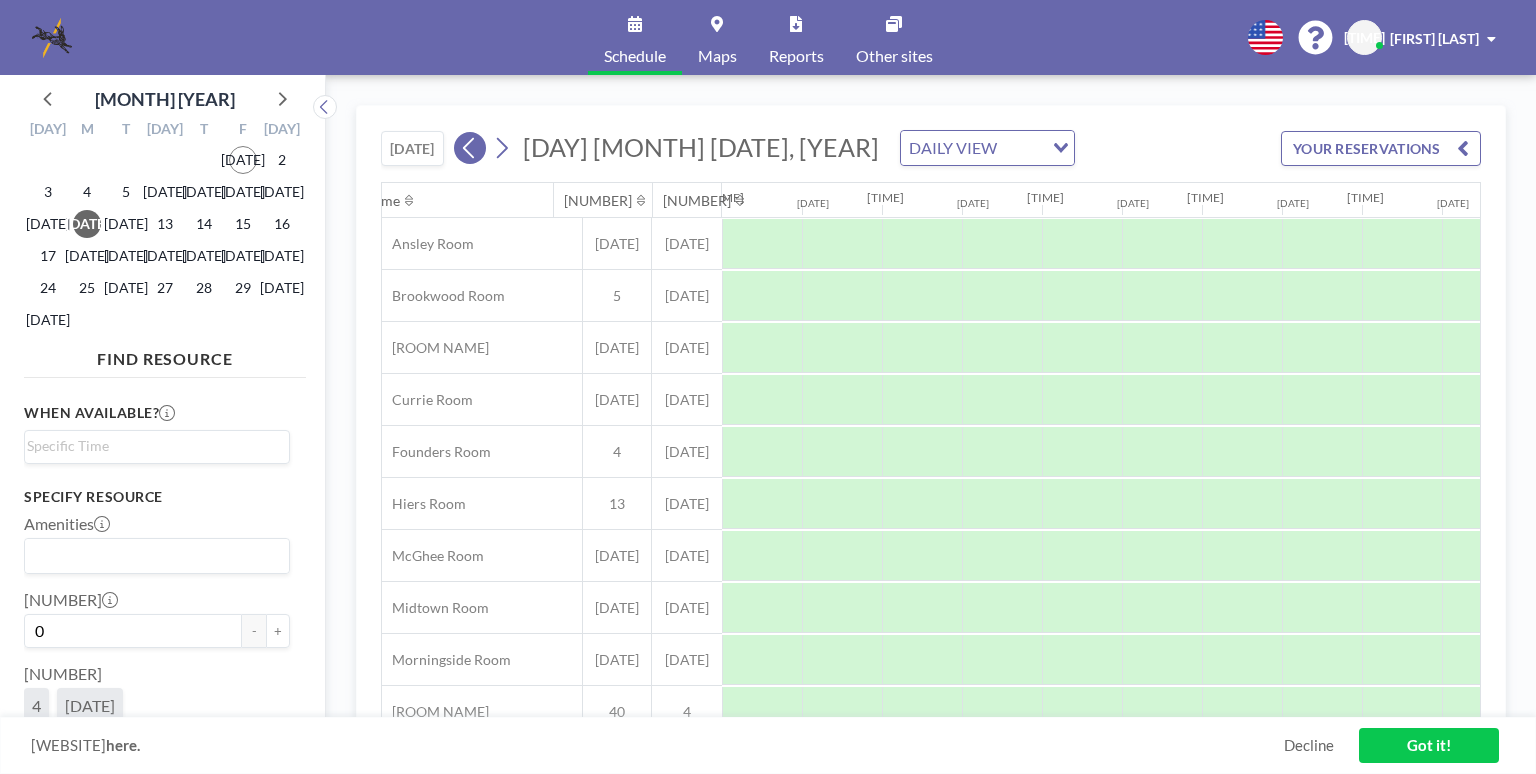 scroll, scrollTop: 0, scrollLeft: 1200, axis: horizontal 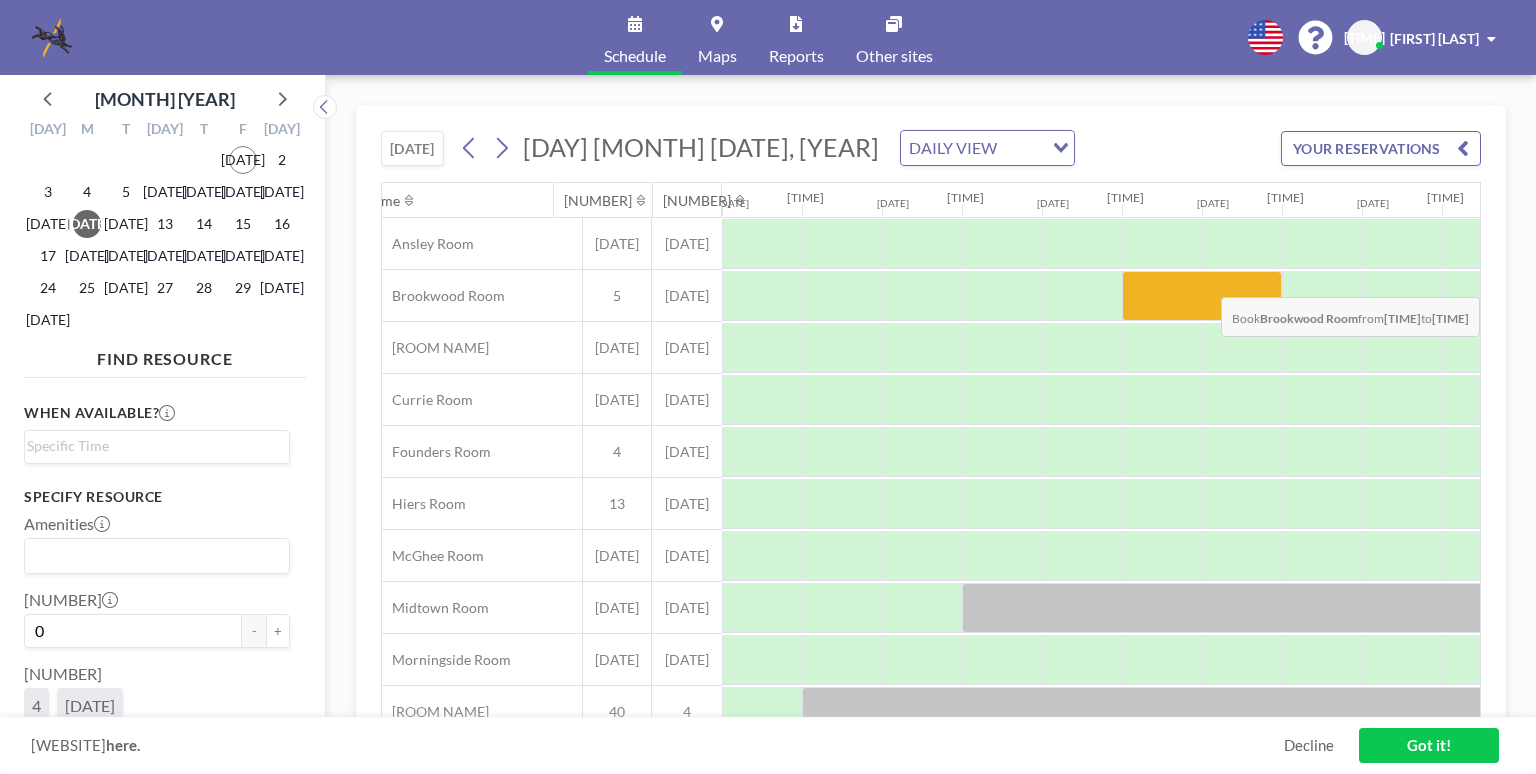 drag, startPoint x: 1135, startPoint y: 283, endPoint x: 1245, endPoint y: 281, distance: 110.01818 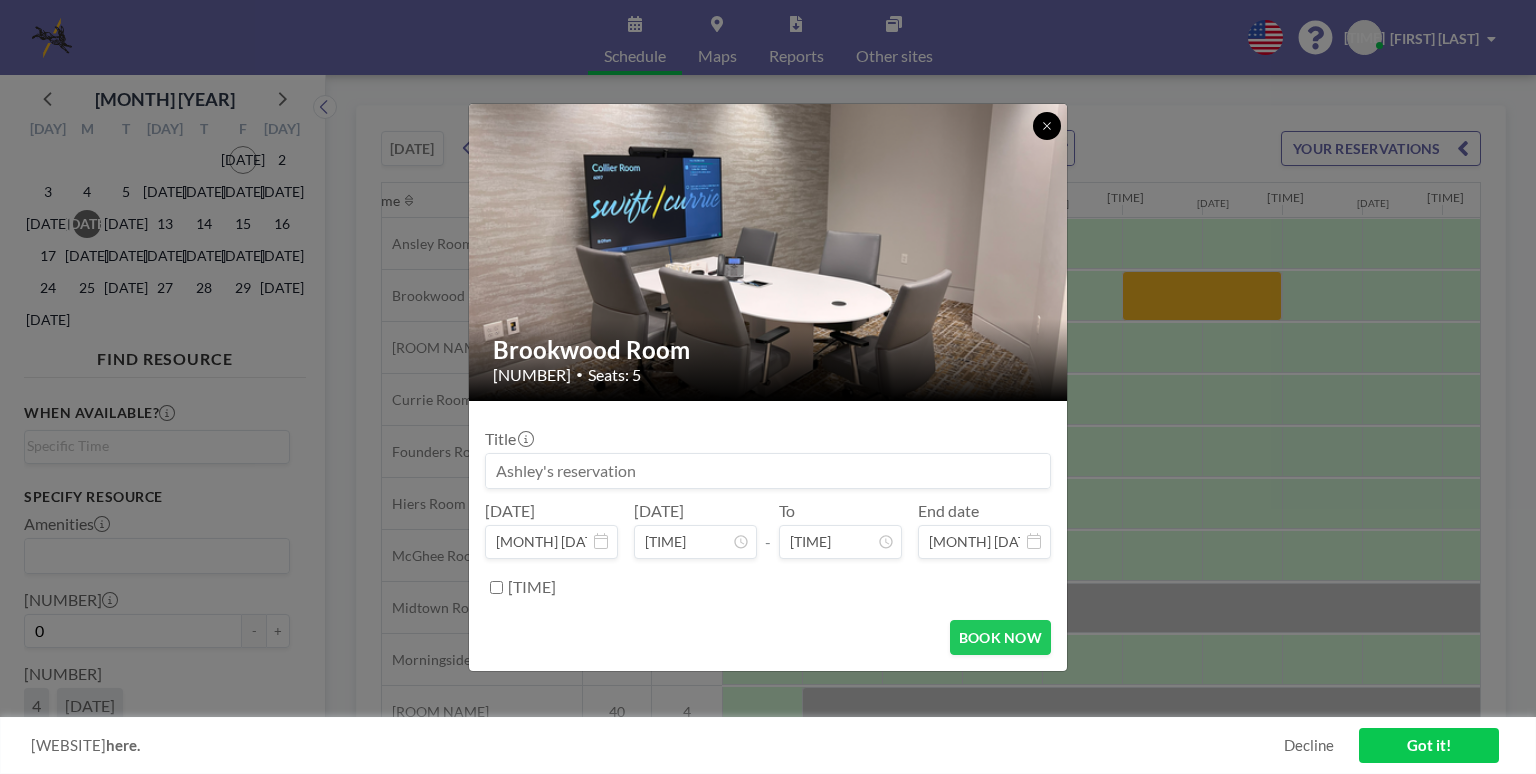 click 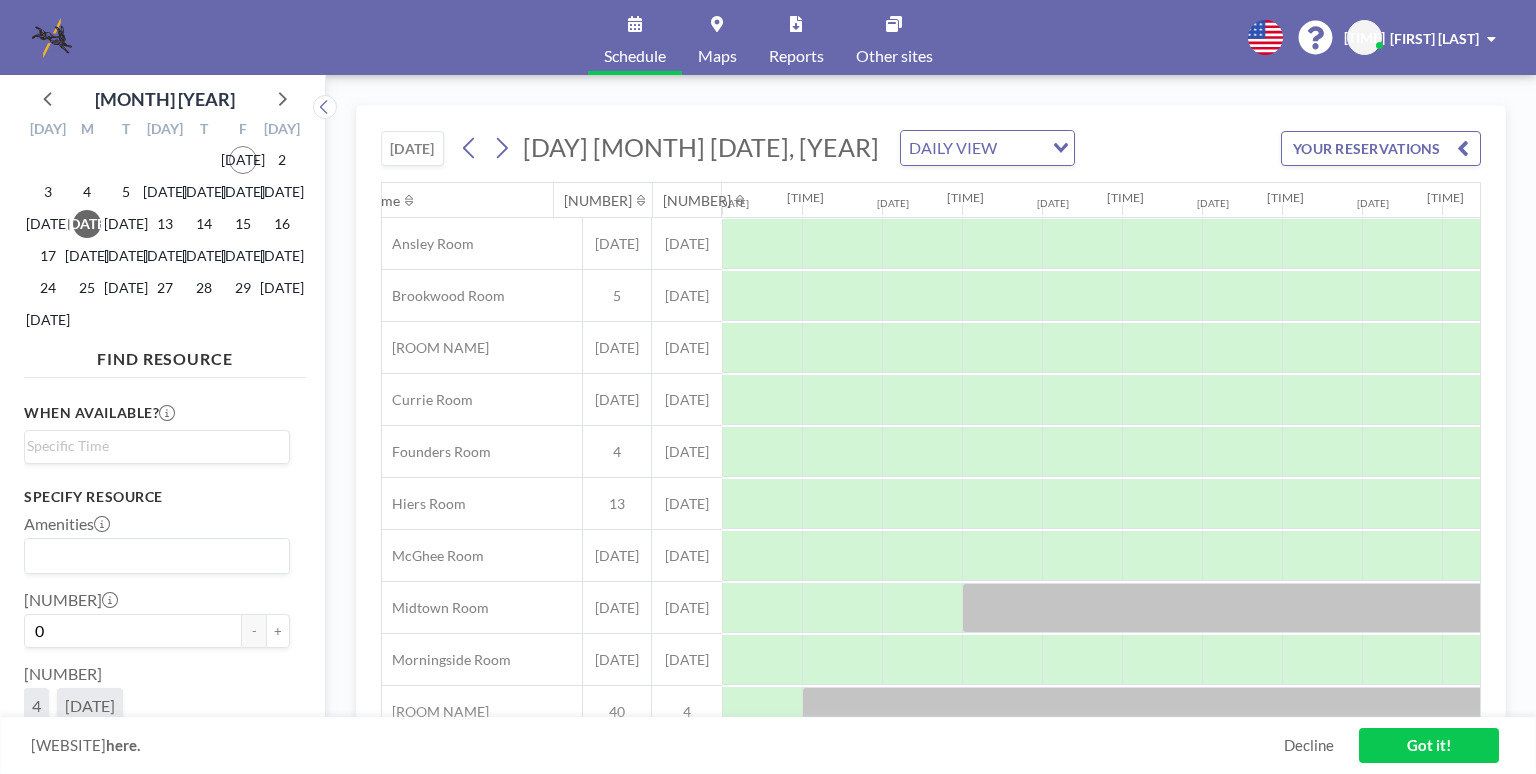 click on "Maps" at bounding box center (717, 37) 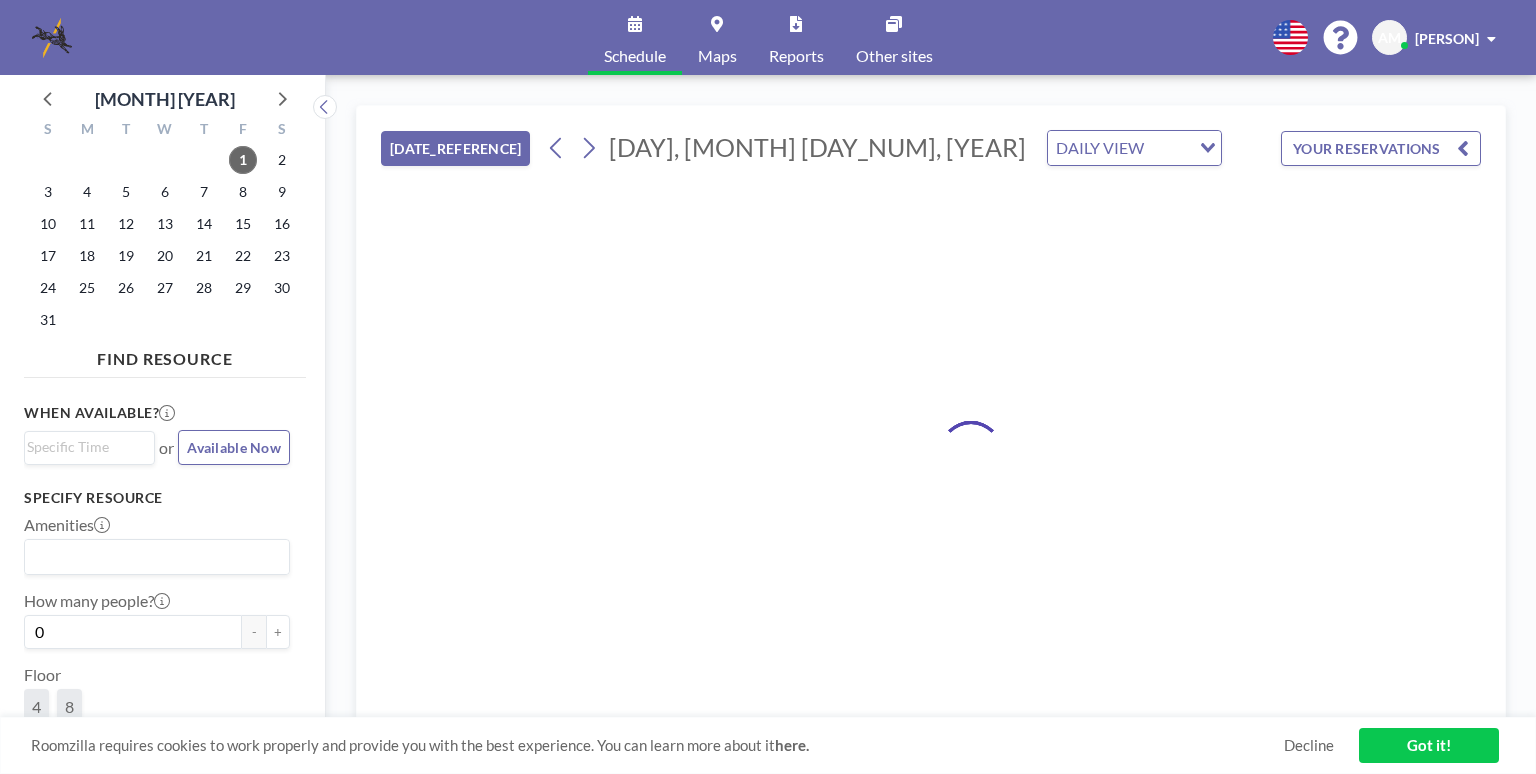 scroll, scrollTop: 0, scrollLeft: 0, axis: both 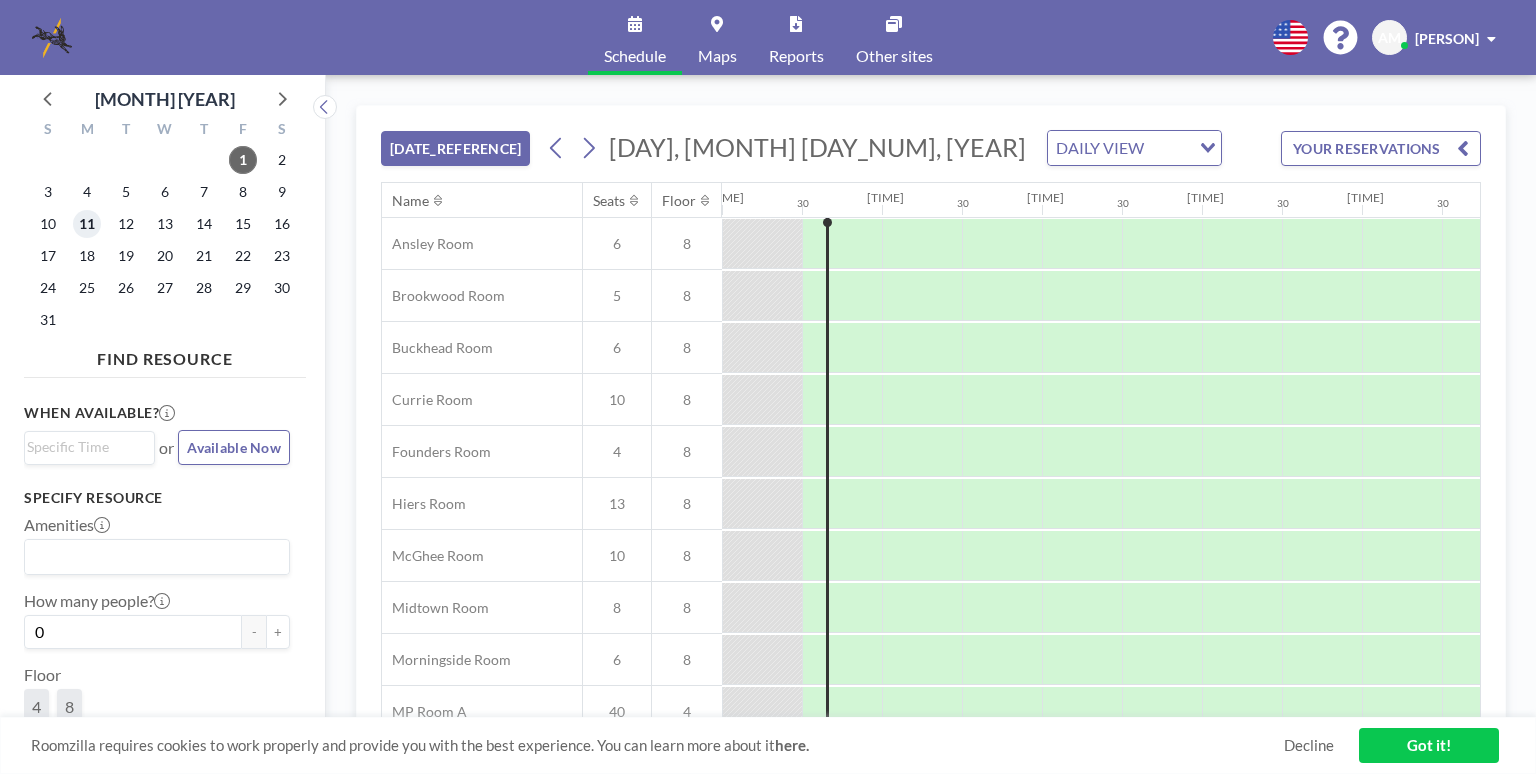 click on "11" at bounding box center (87, 224) 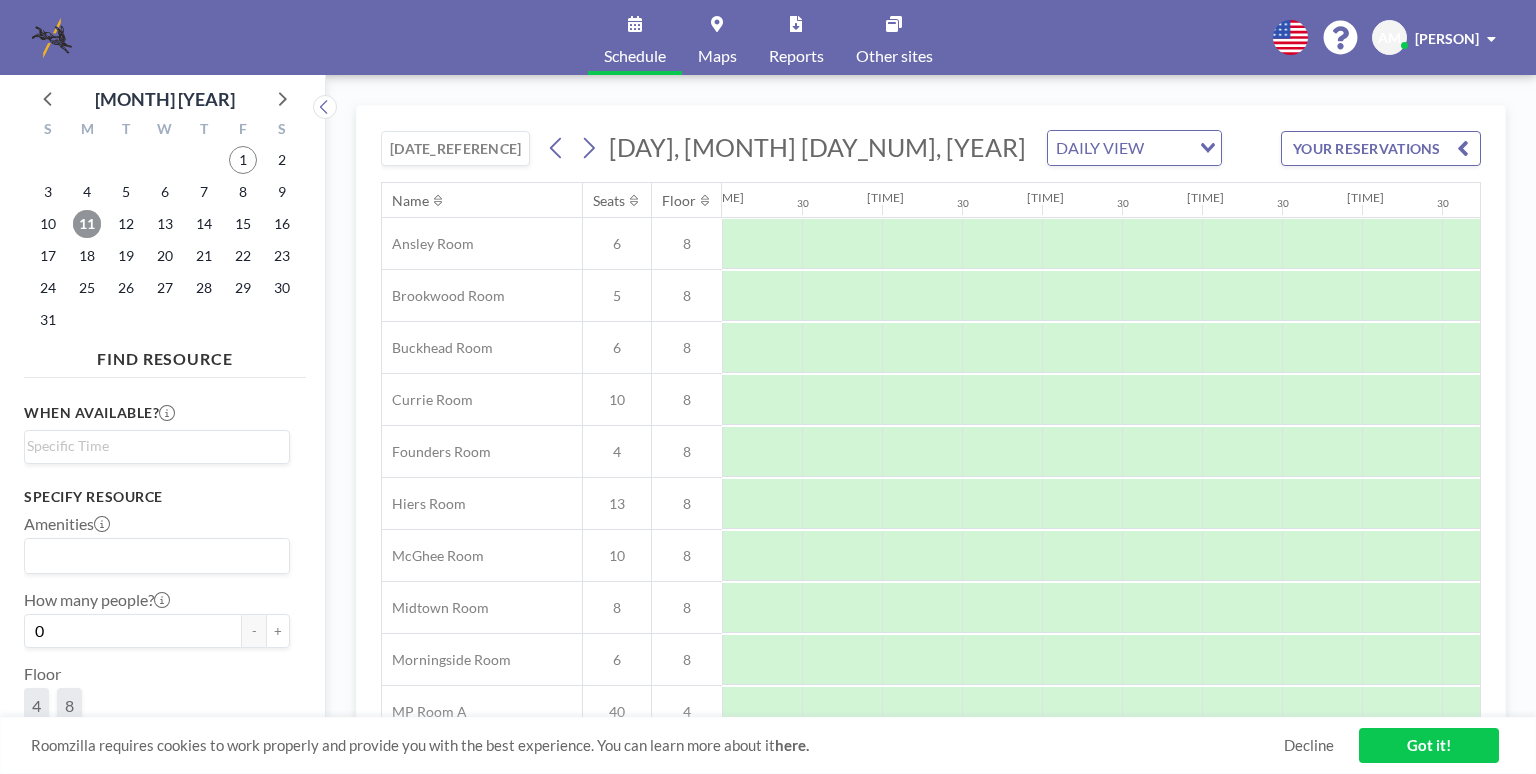 scroll, scrollTop: 0, scrollLeft: 1200, axis: horizontal 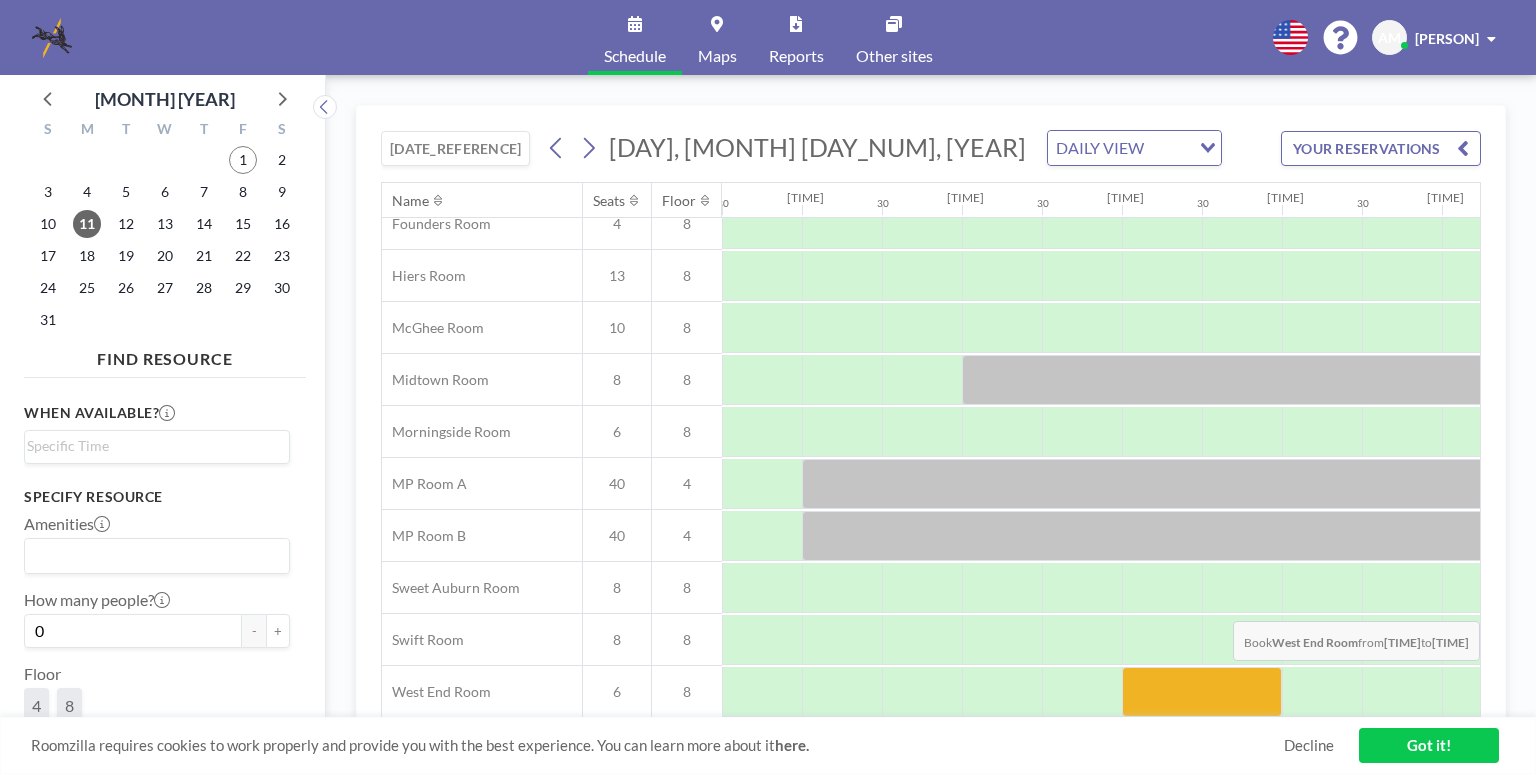 drag, startPoint x: 1152, startPoint y: 673, endPoint x: 1230, endPoint y: 674, distance: 78.00641 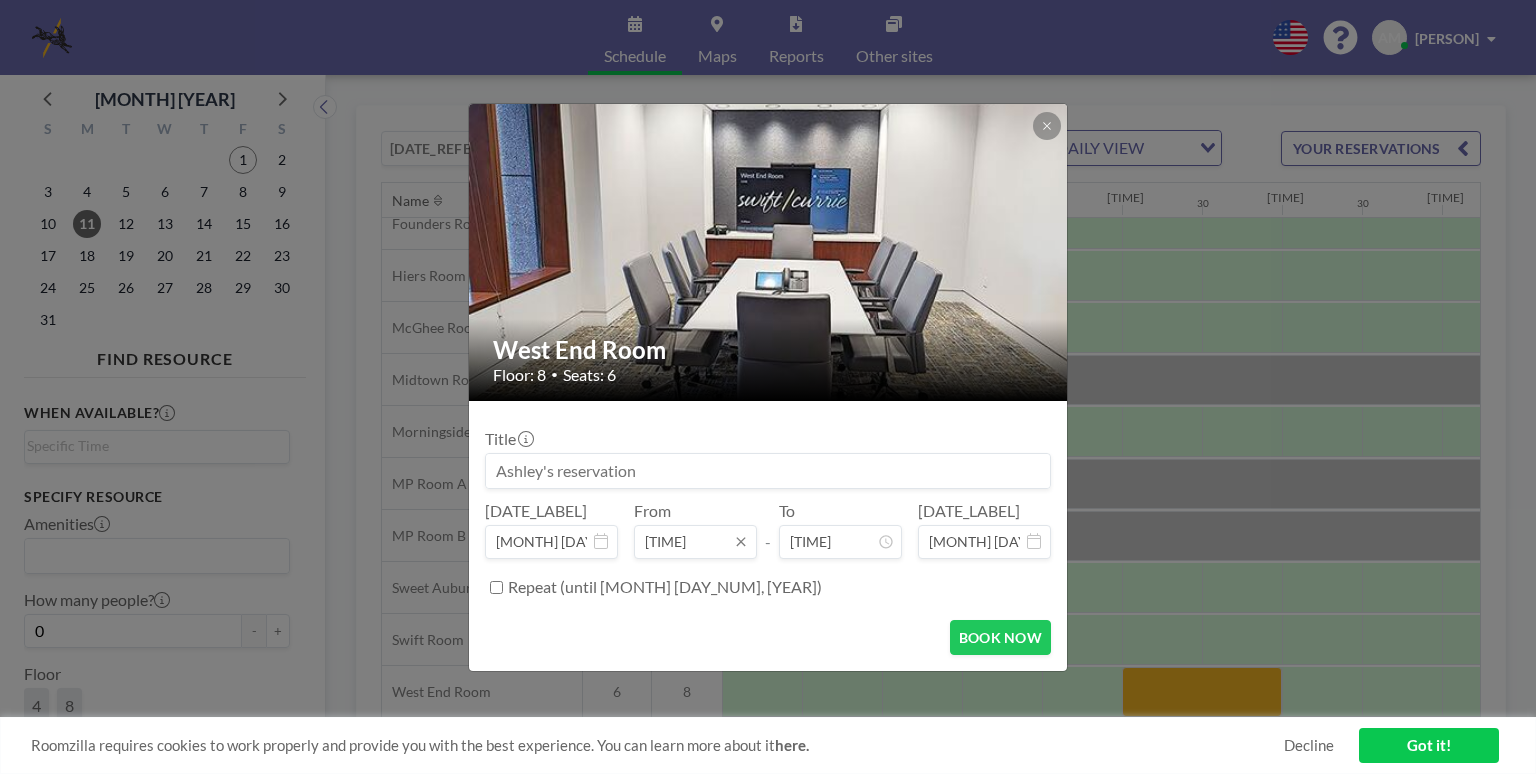 scroll, scrollTop: 783, scrollLeft: 0, axis: vertical 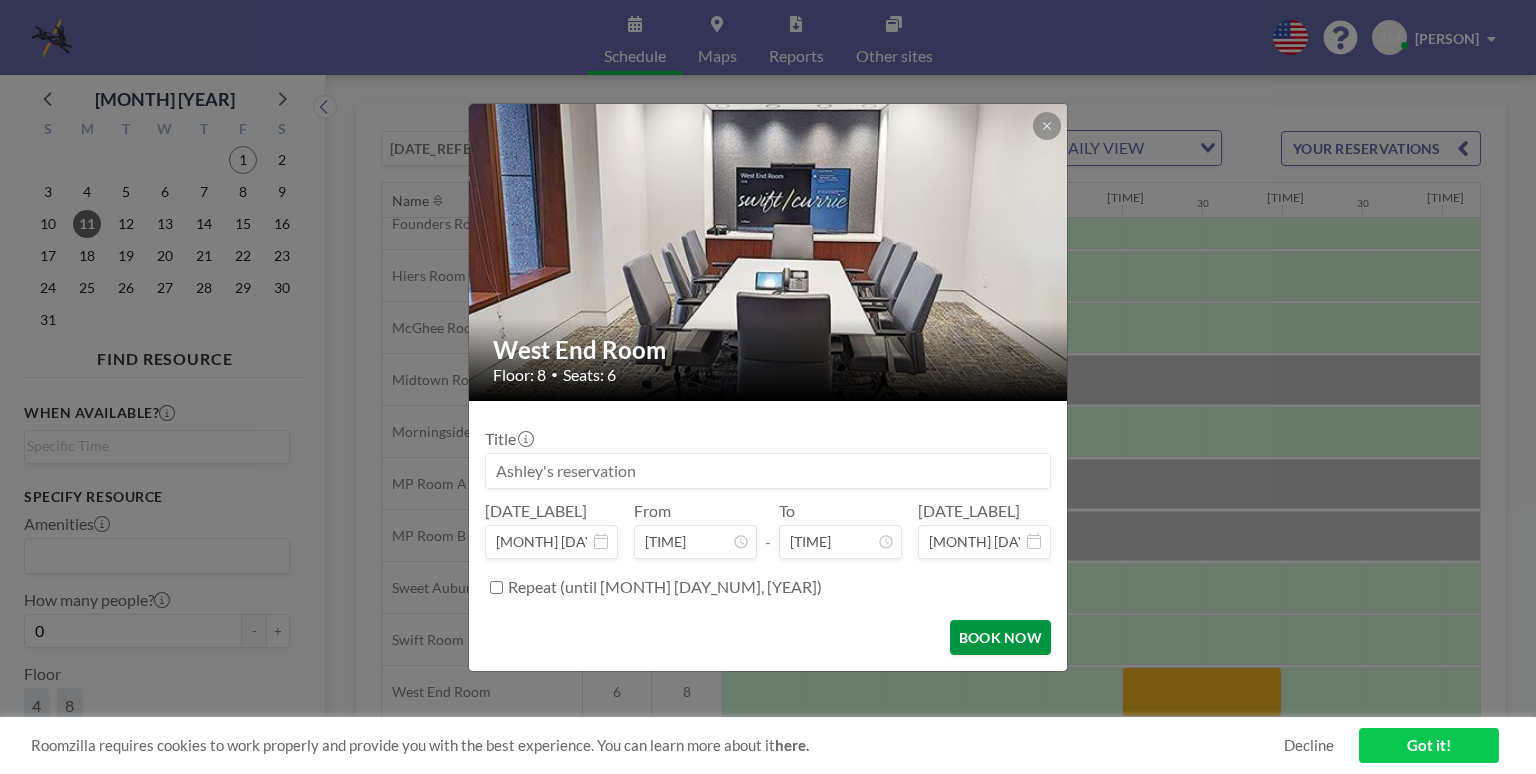 click on "BOOK NOW" at bounding box center (1000, 637) 